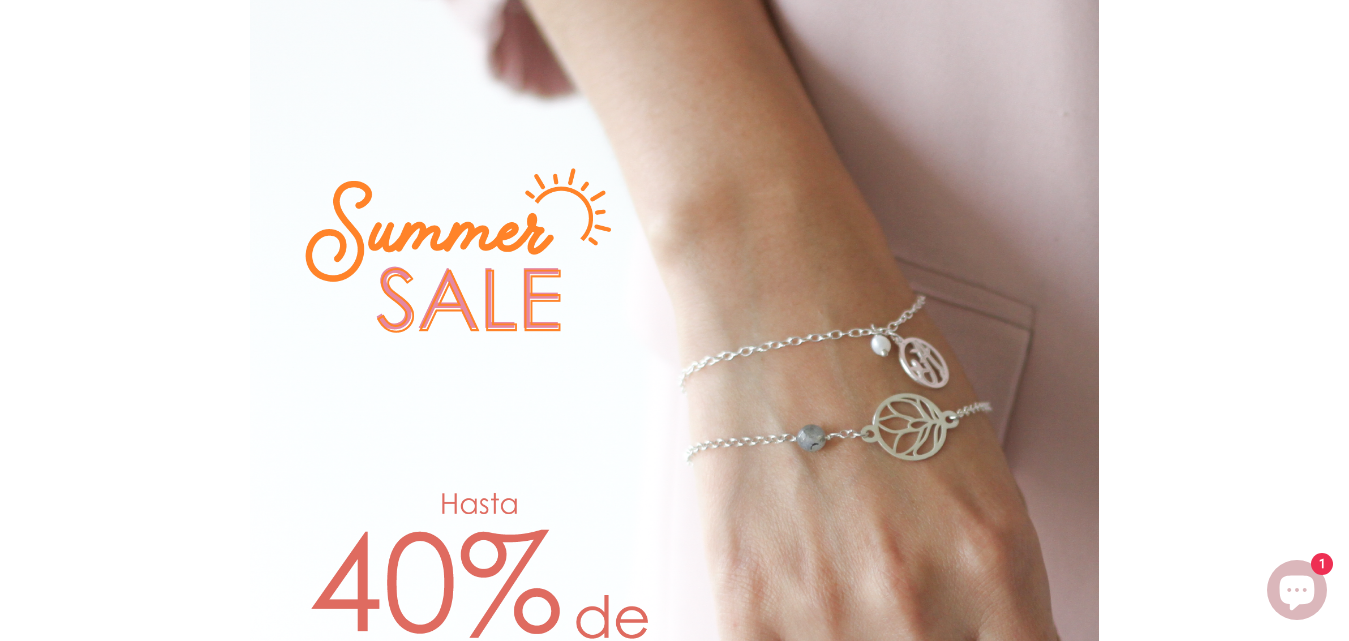 scroll, scrollTop: 0, scrollLeft: 0, axis: both 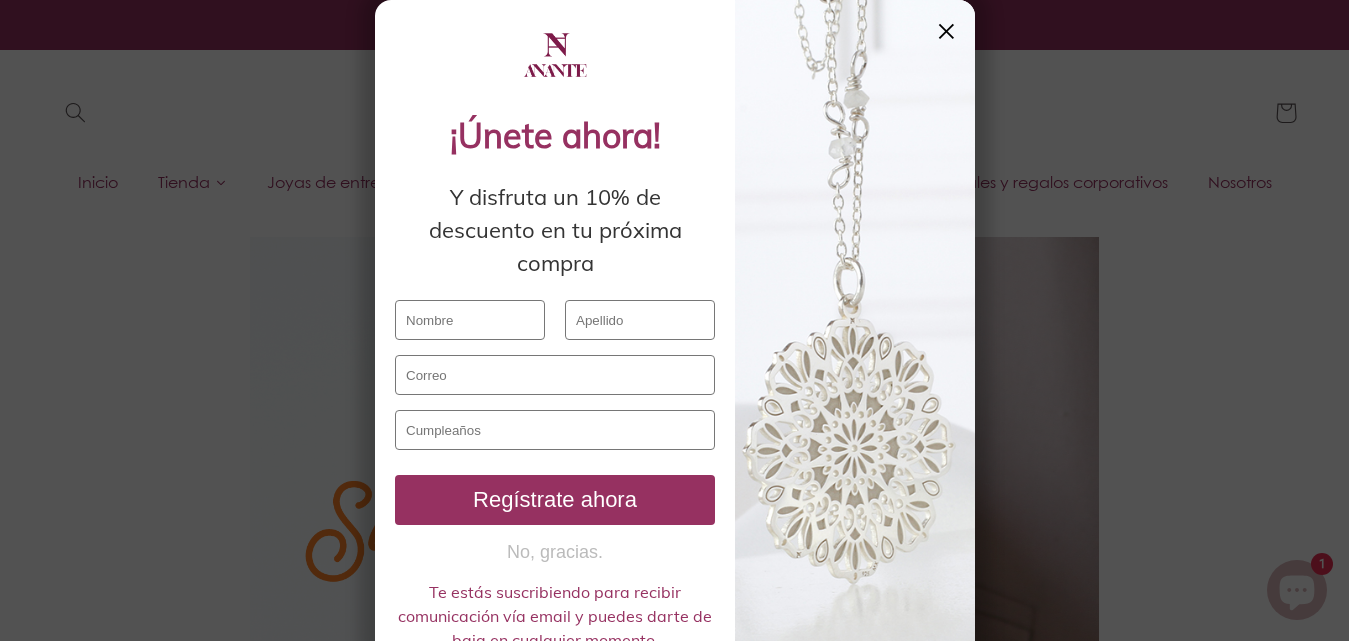 click on "✕" at bounding box center [946, 31] 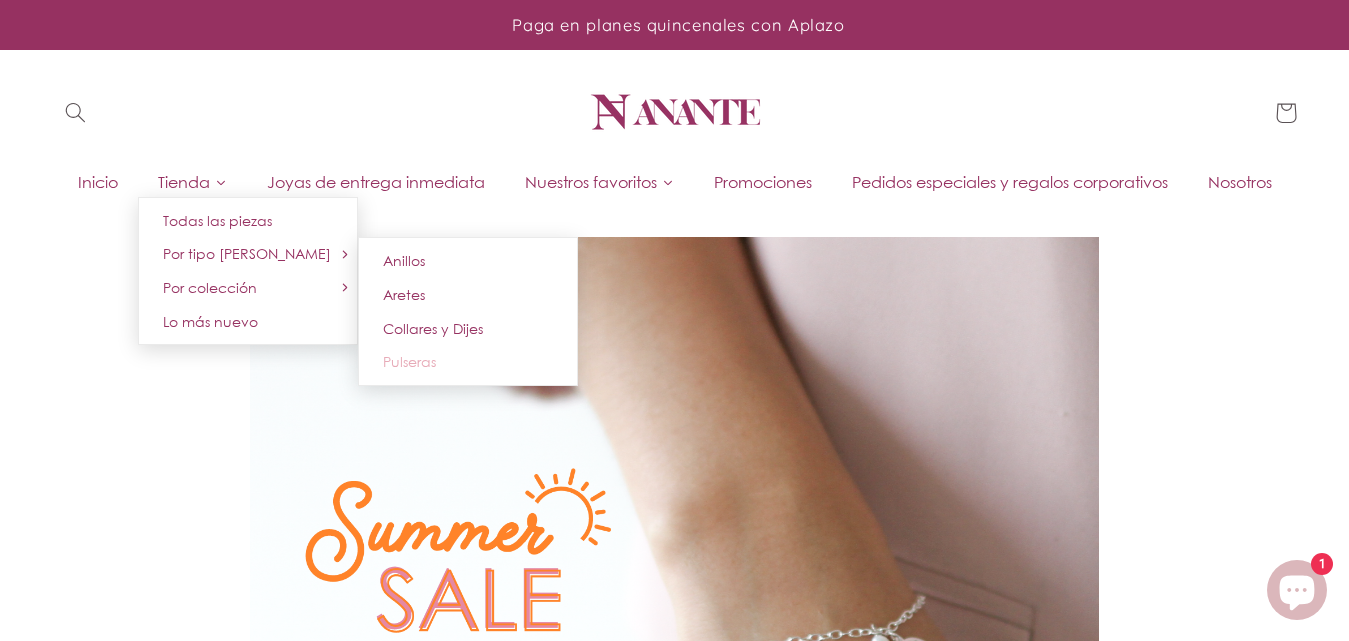 click on "Pulseras" at bounding box center (409, 361) 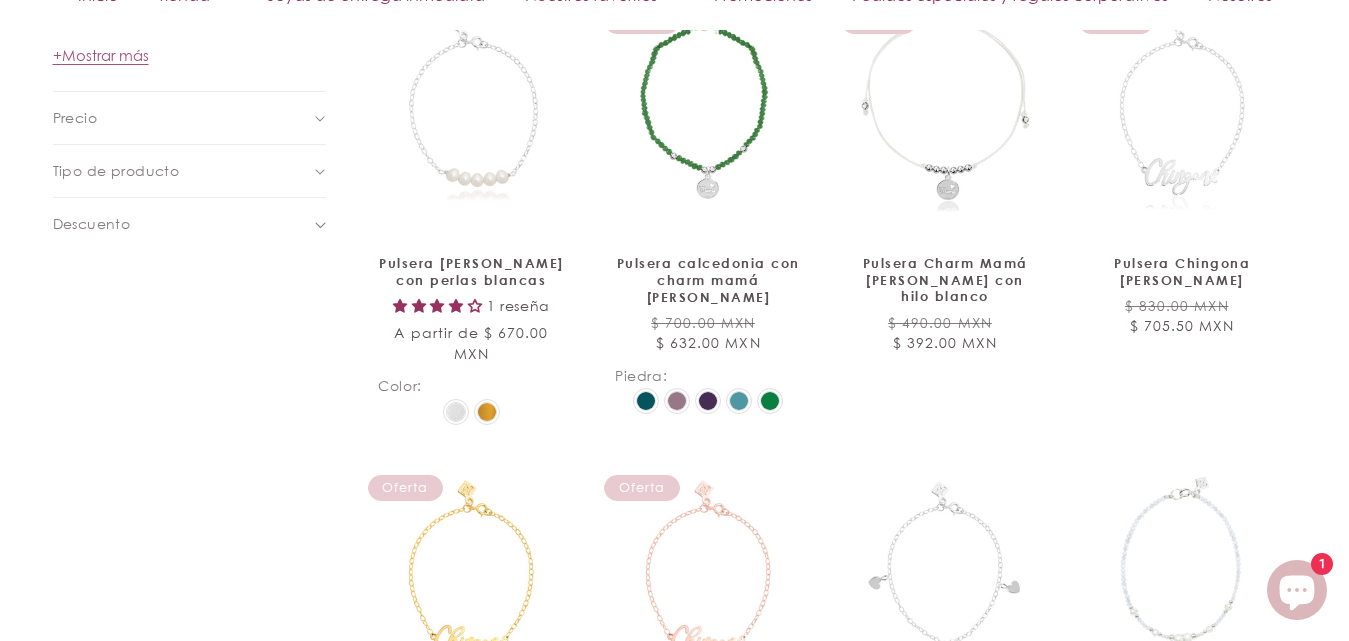 scroll, scrollTop: 1494, scrollLeft: 0, axis: vertical 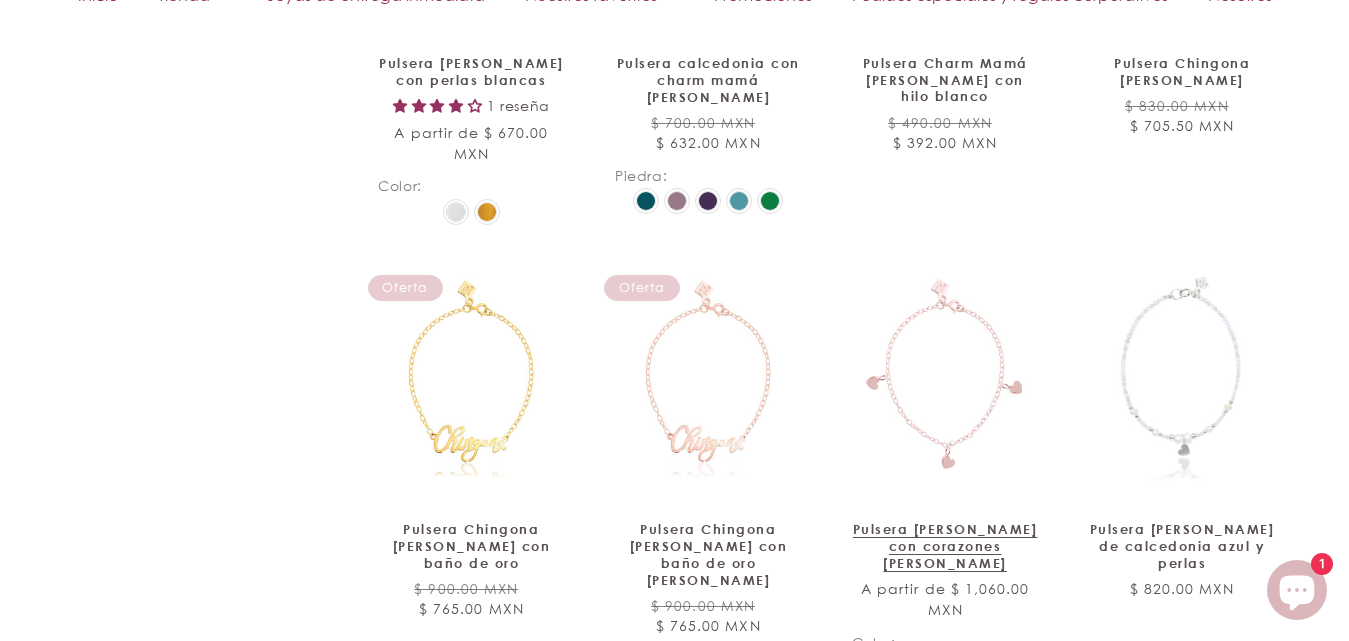 click on "Pulsera corazón Amore cadena con corazones de plata" at bounding box center (945, 546) 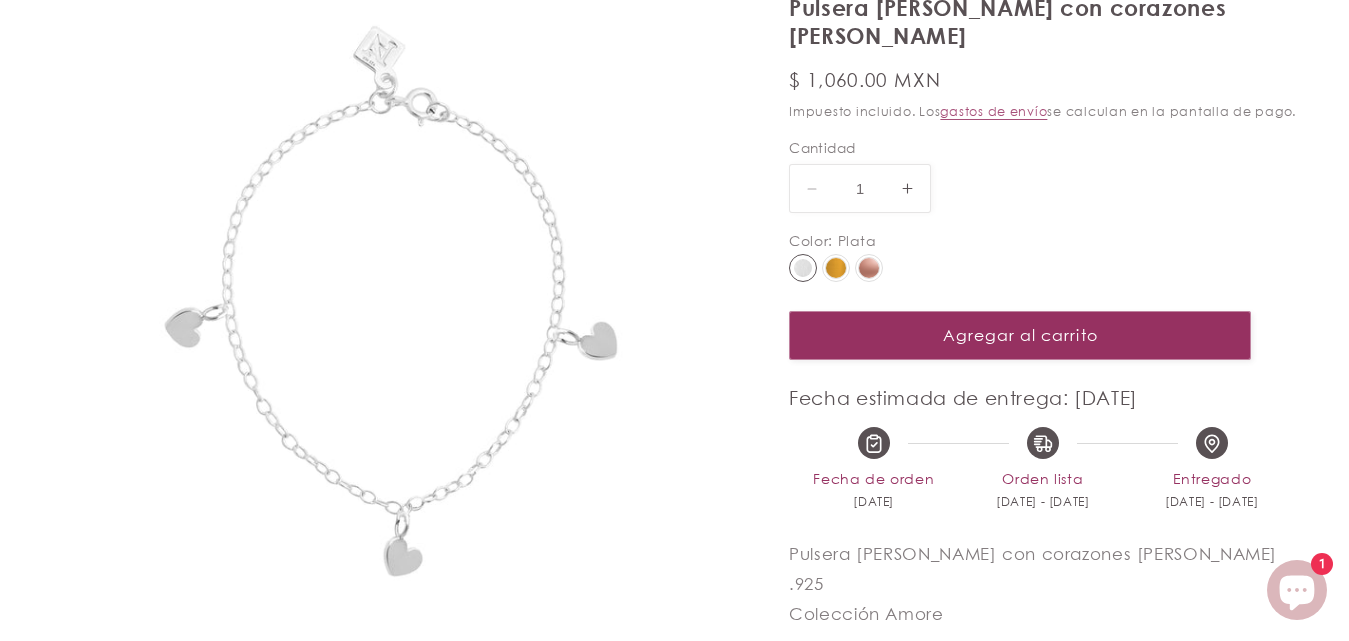 select on "{"isForProduct":true,"id":43715729752218,"title":"Plata","available":true,"price":106000,"featuredImageSrc":"https://cdn.shopify.com/s/files/1/0472/1000/4634/files/022B02.jpg?v=1688585576","unitPriceMeasurement":{}}" 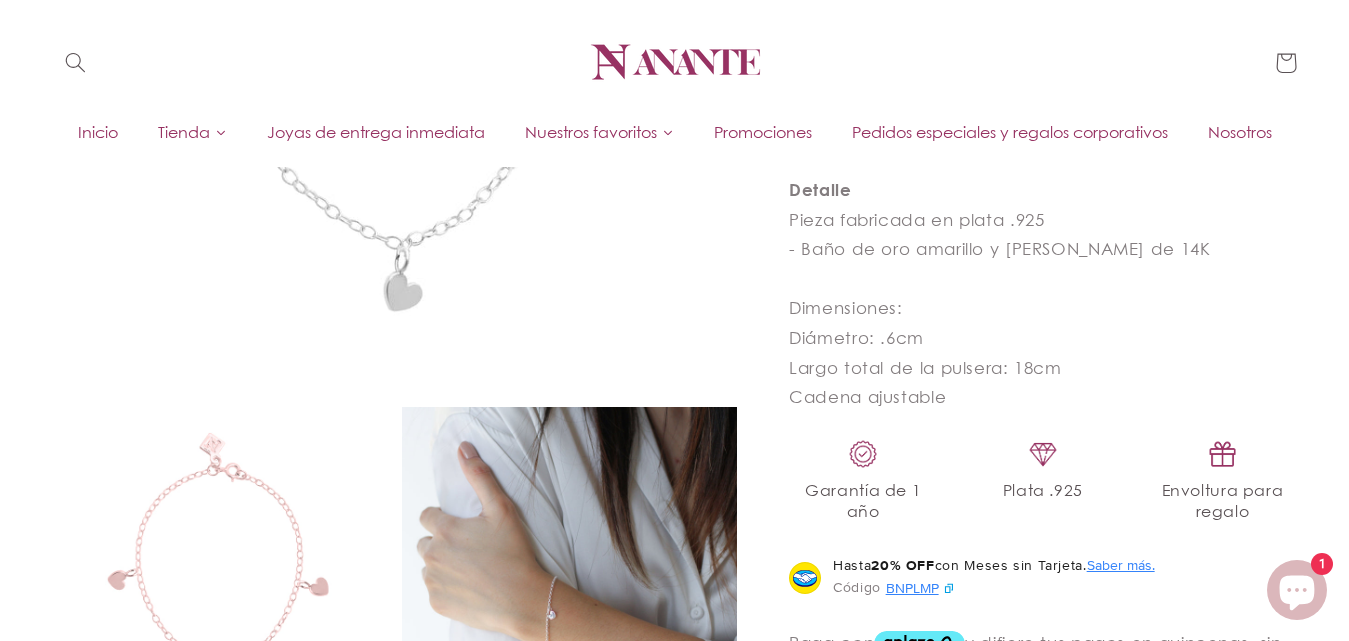 scroll, scrollTop: 300, scrollLeft: 0, axis: vertical 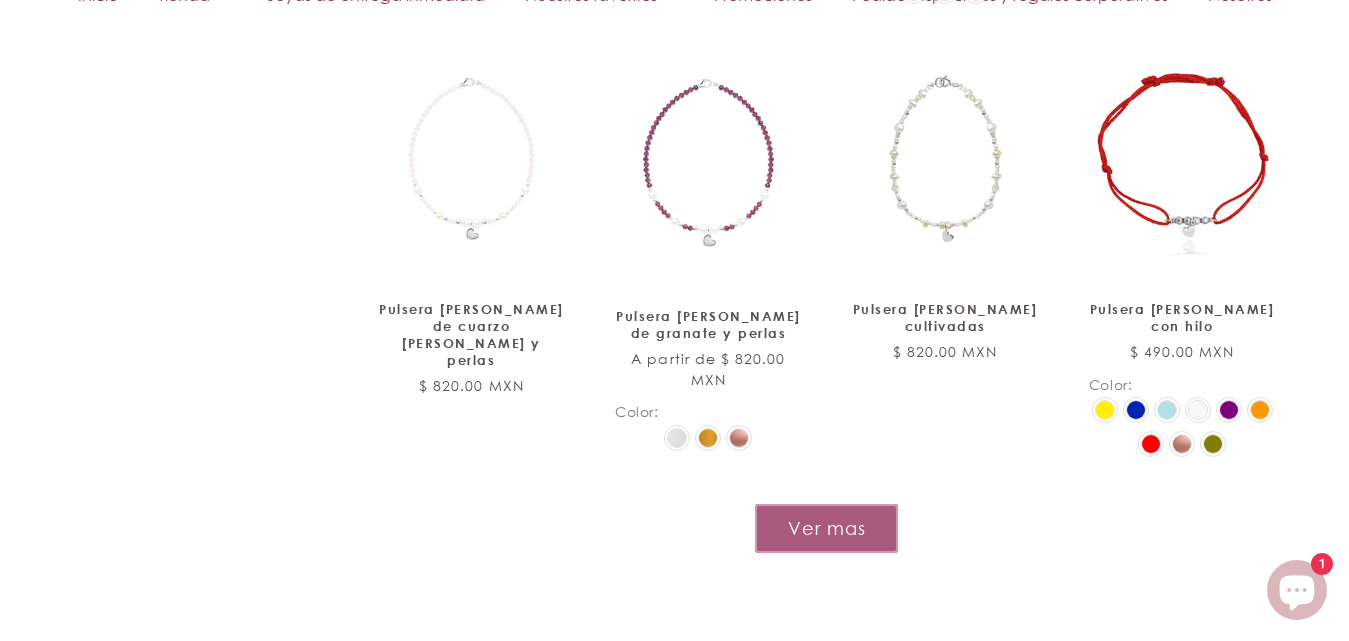 click on "Ver mas" at bounding box center [826, 528] 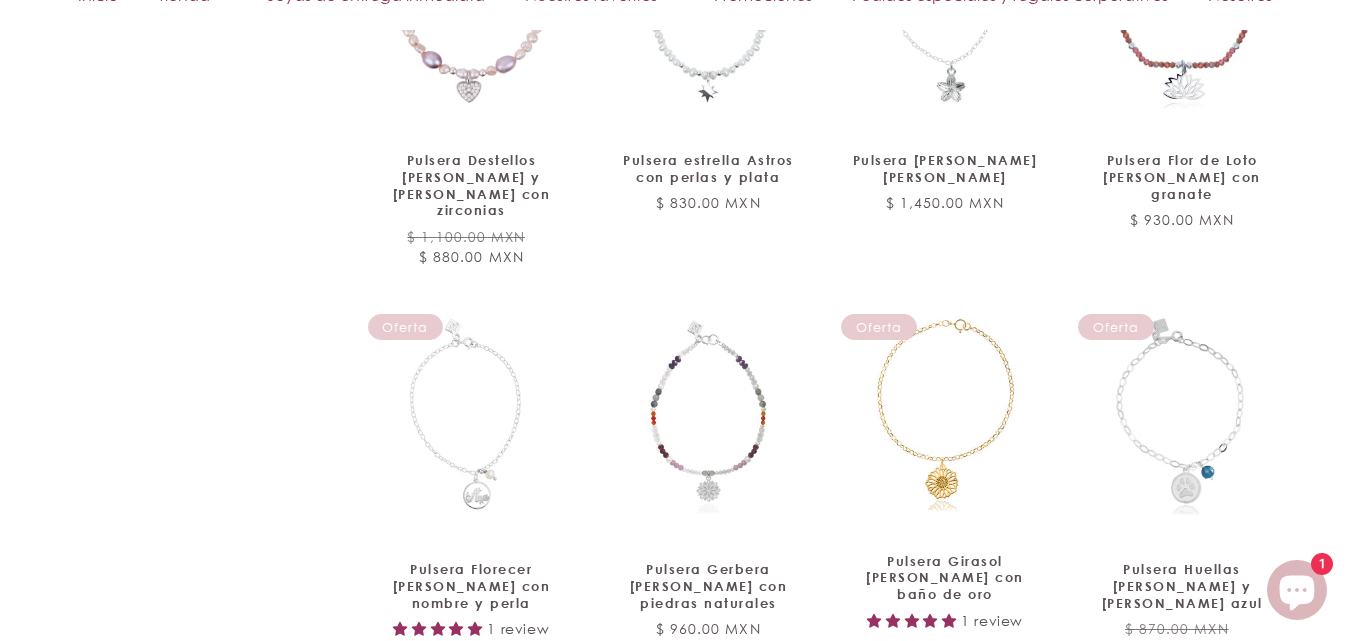 scroll, scrollTop: 3871, scrollLeft: 0, axis: vertical 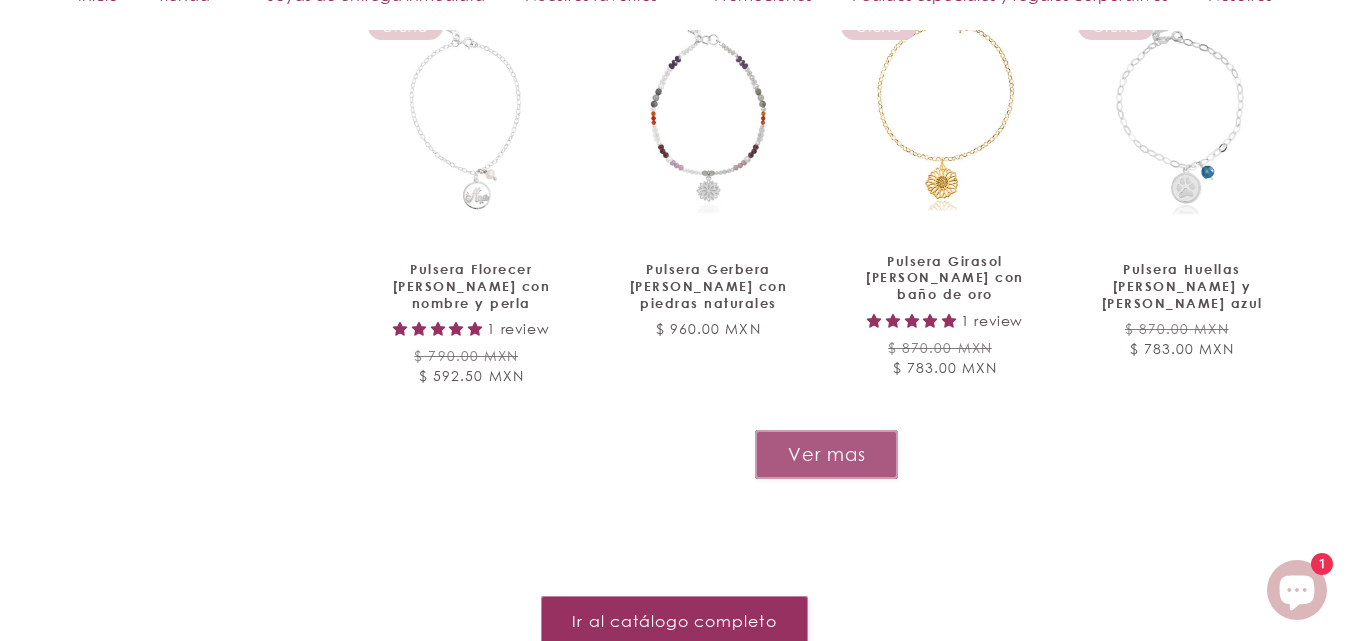 click on "Ver mas" at bounding box center (826, 454) 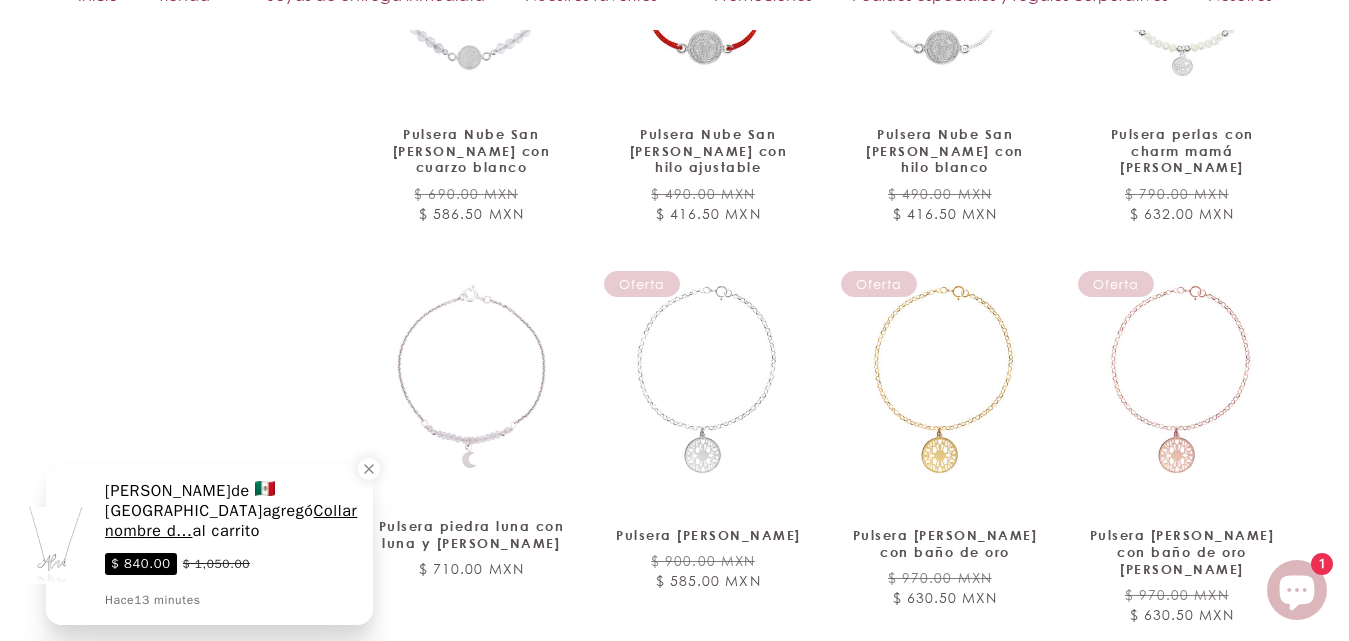 scroll, scrollTop: 5471, scrollLeft: 0, axis: vertical 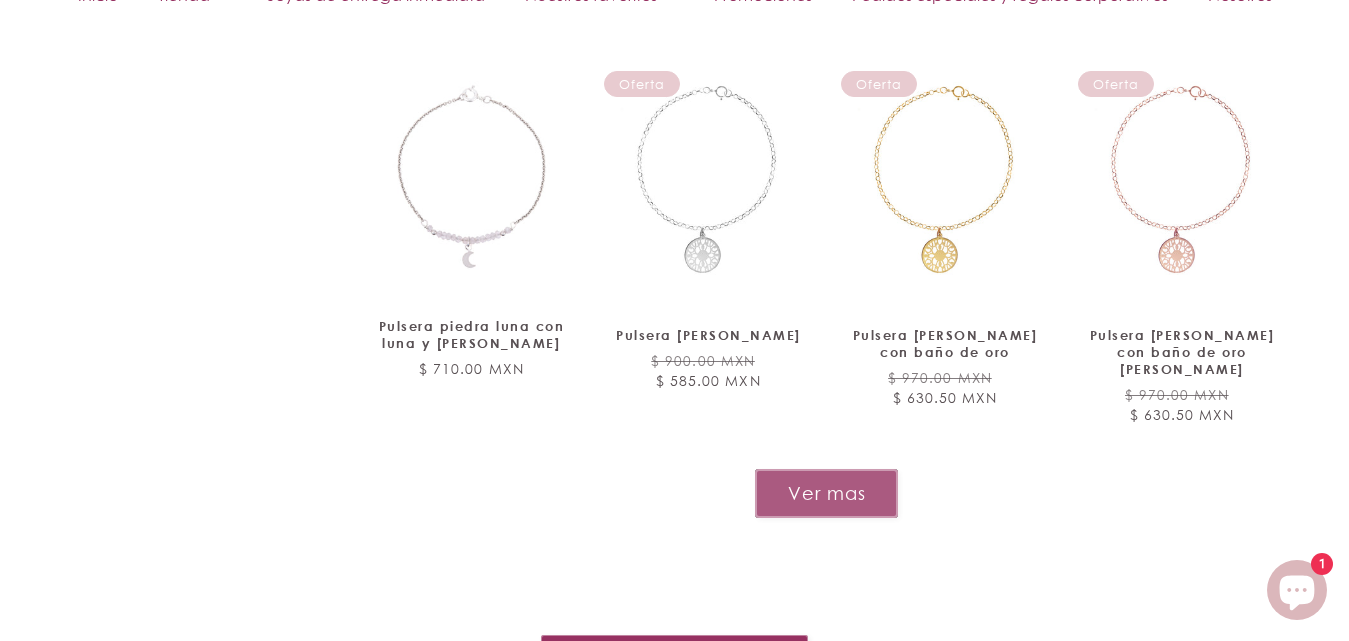 click on "Ver mas" at bounding box center [826, 493] 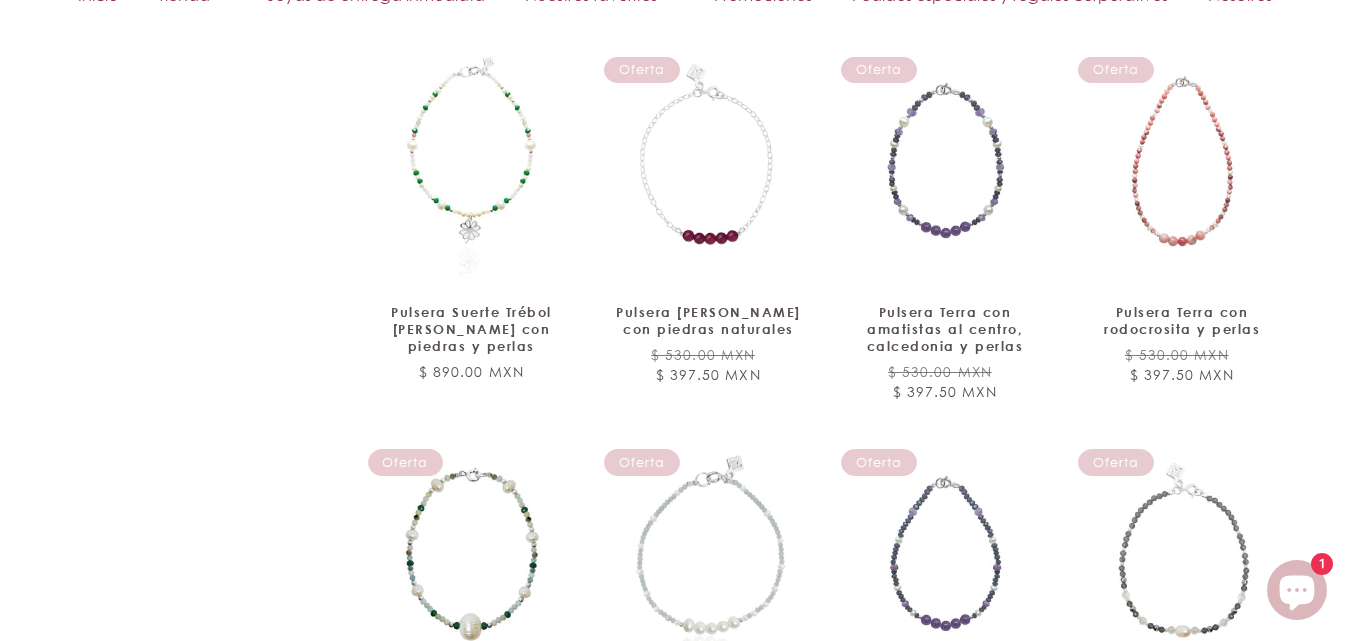 scroll, scrollTop: 6971, scrollLeft: 0, axis: vertical 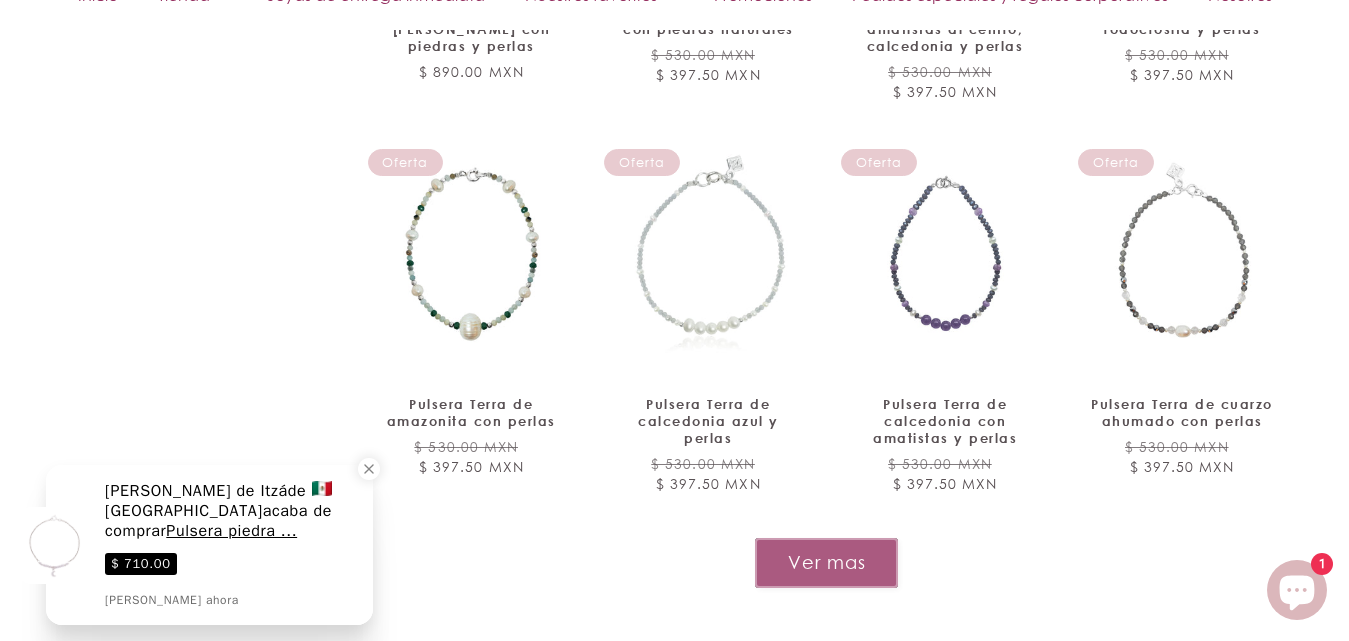 click on "Ver mas" at bounding box center (826, 562) 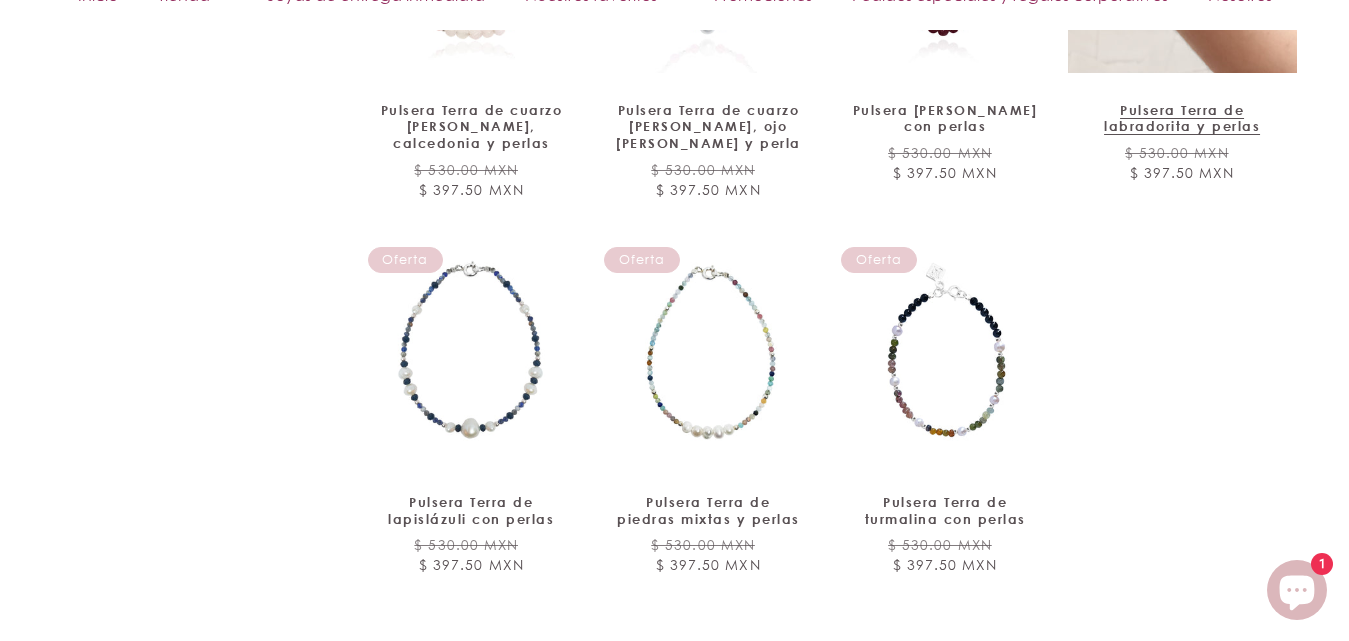 scroll, scrollTop: 7871, scrollLeft: 0, axis: vertical 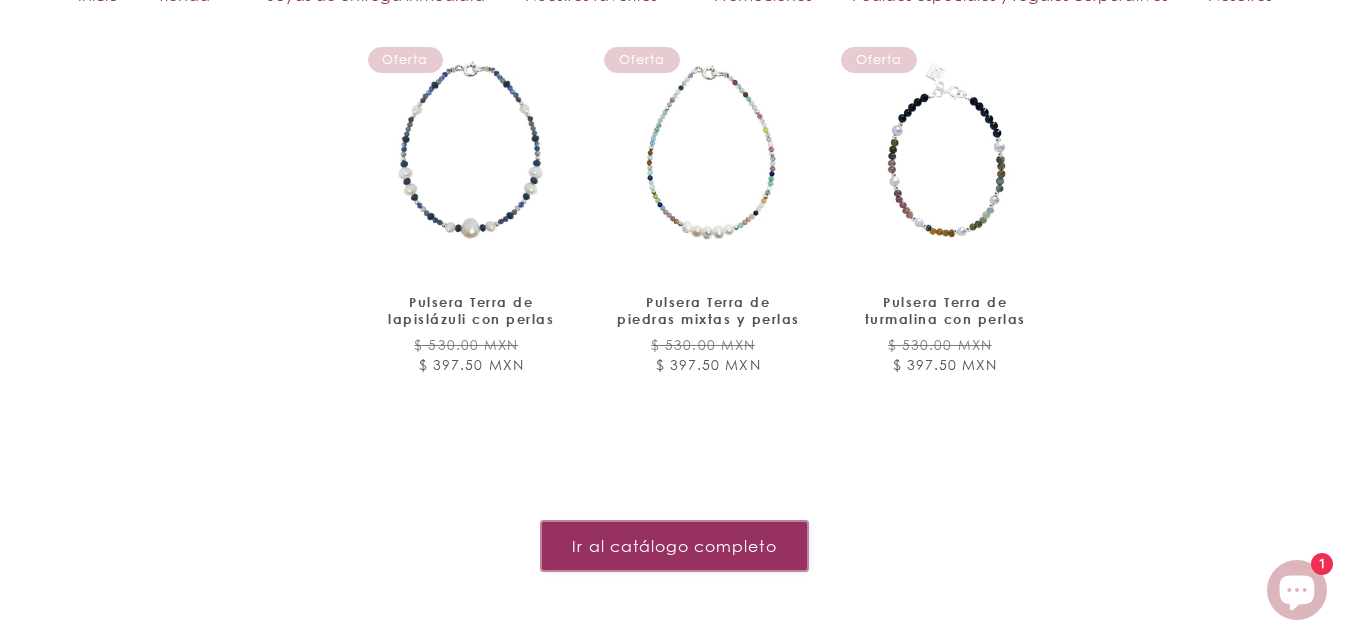 click on "Ir al catálogo completo" at bounding box center (674, 545) 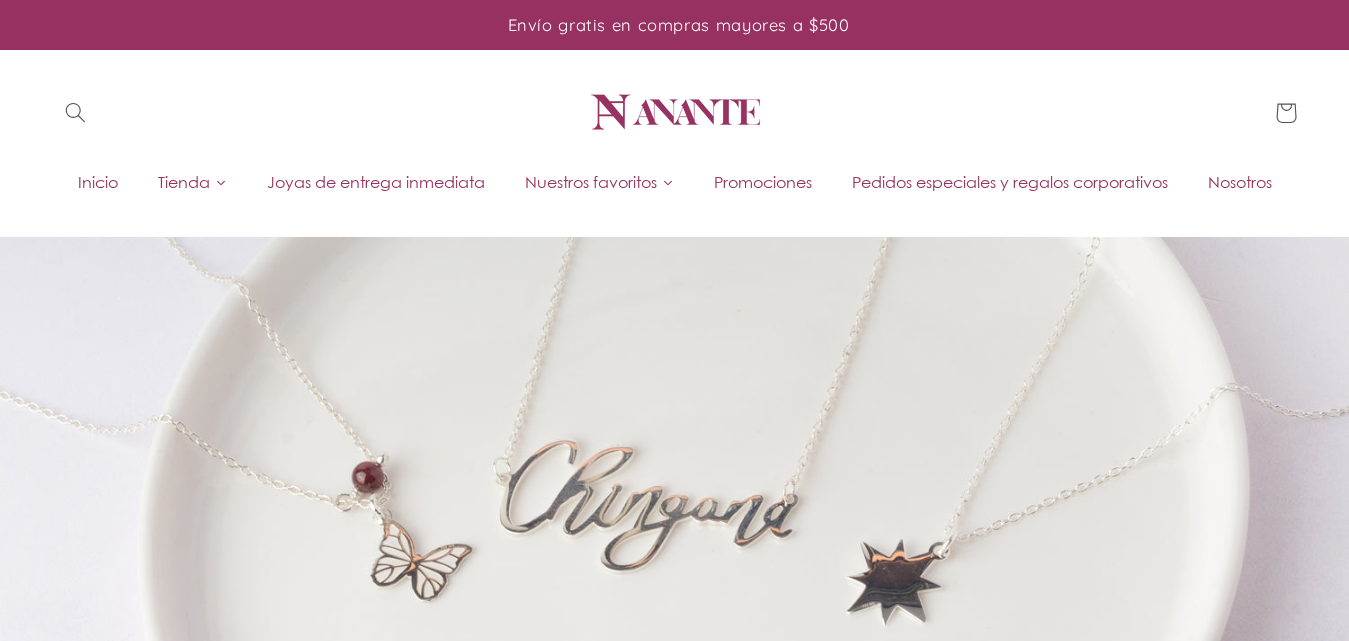 scroll, scrollTop: 0, scrollLeft: 0, axis: both 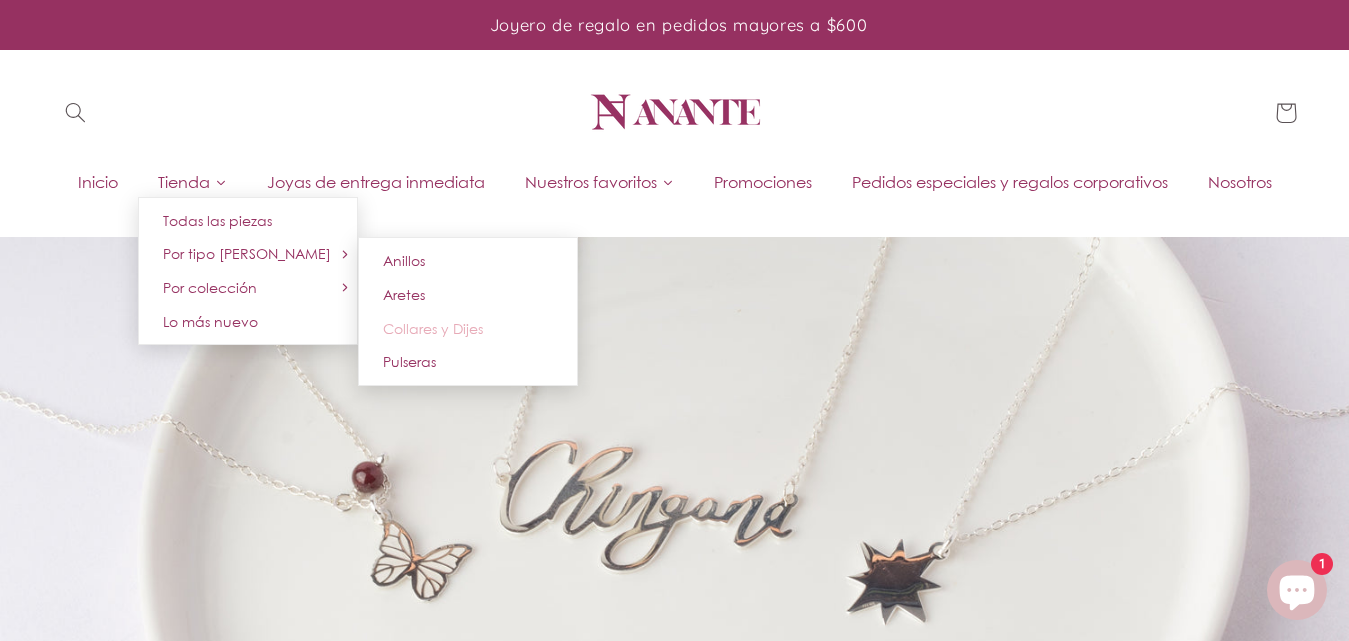 click on "Collares y Dijes" at bounding box center (433, 328) 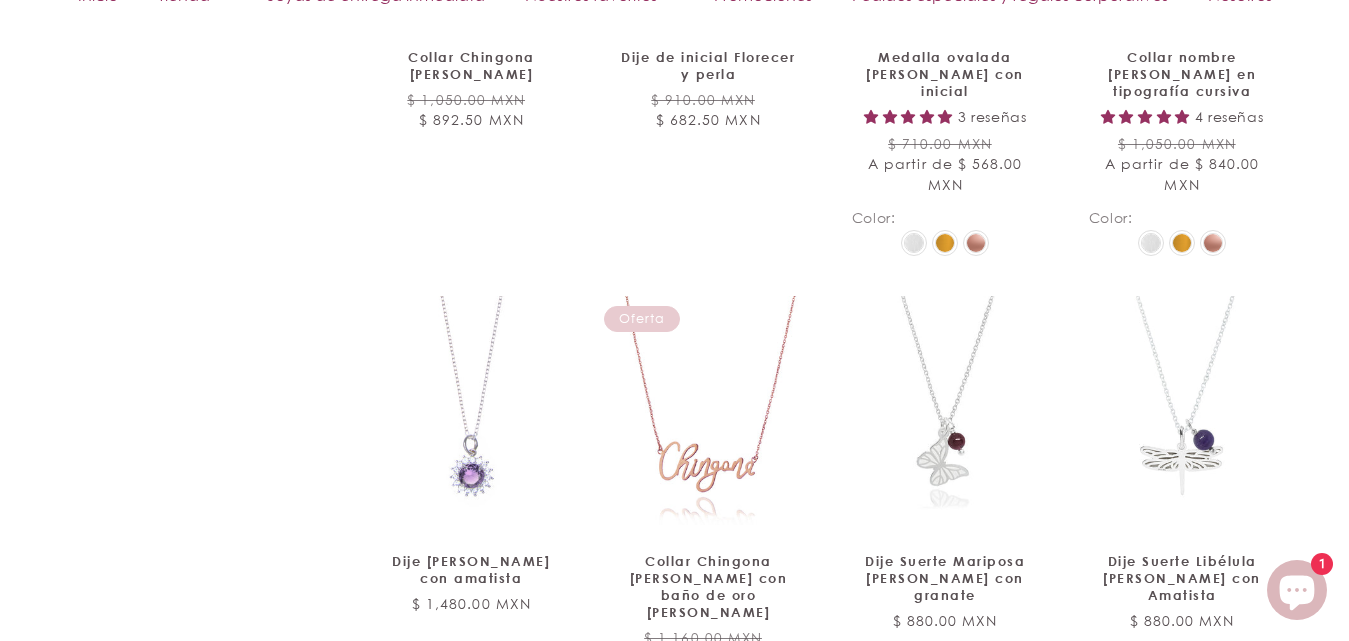 scroll, scrollTop: 2400, scrollLeft: 0, axis: vertical 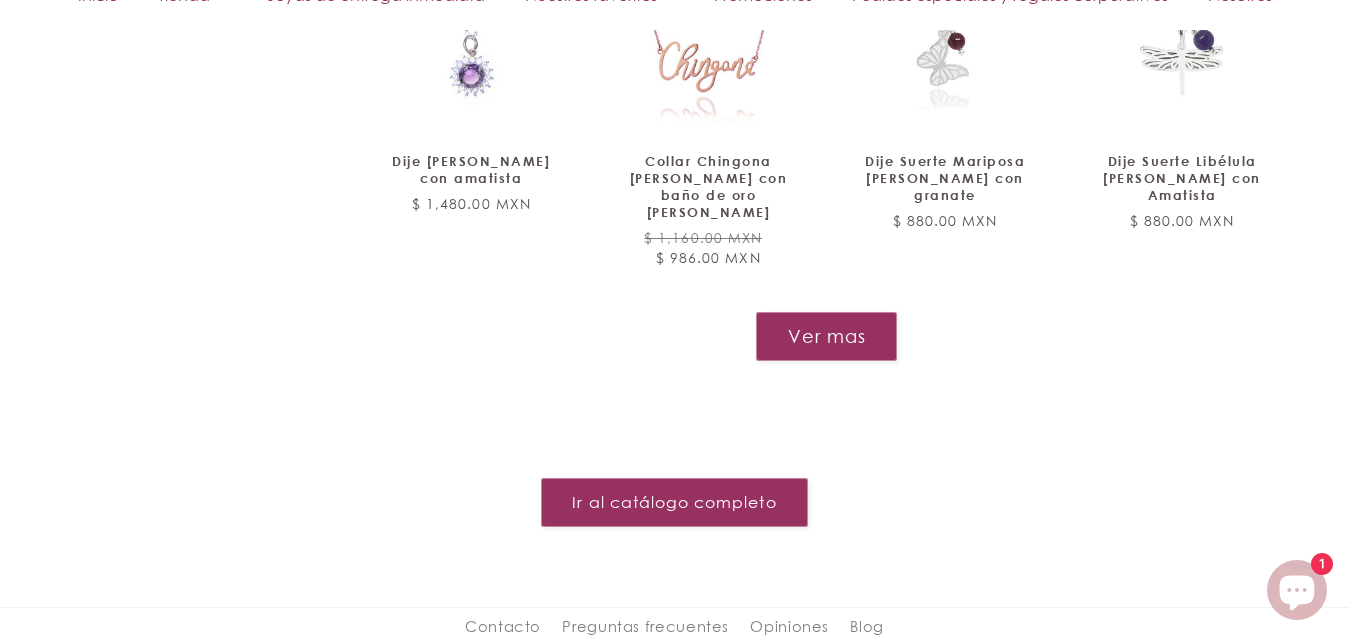 click on "Ver mas" at bounding box center [827, 336] 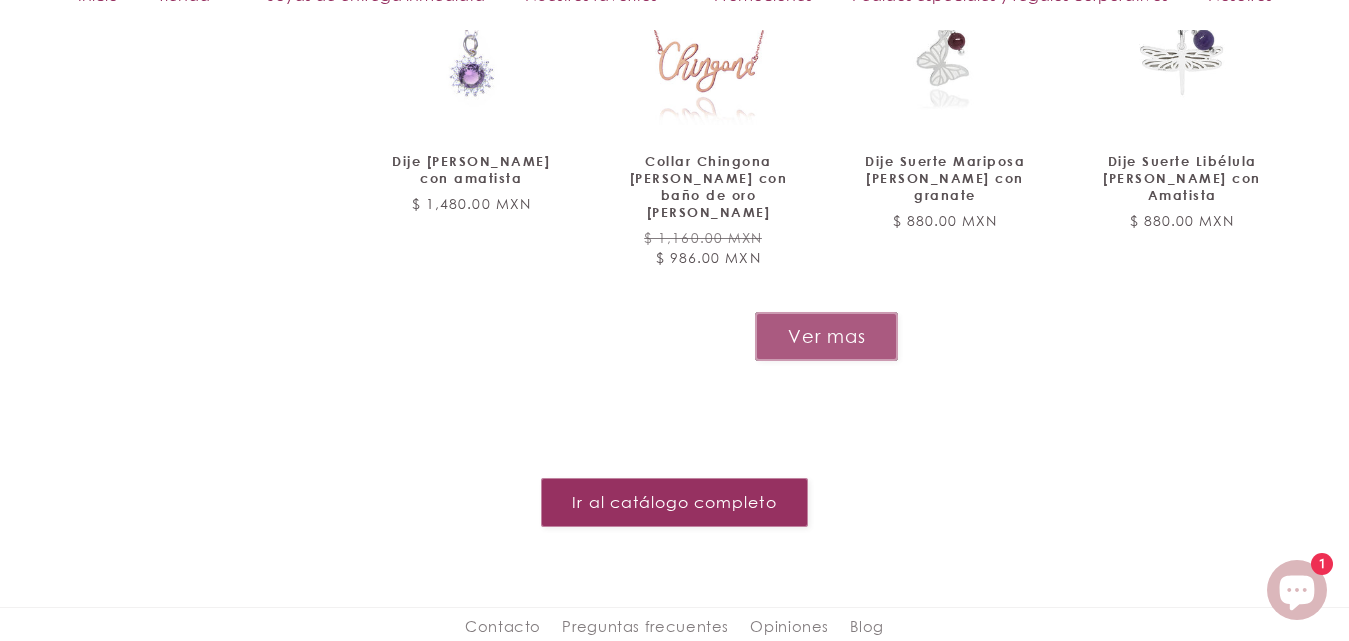 click on "Ver mas" at bounding box center [826, 336] 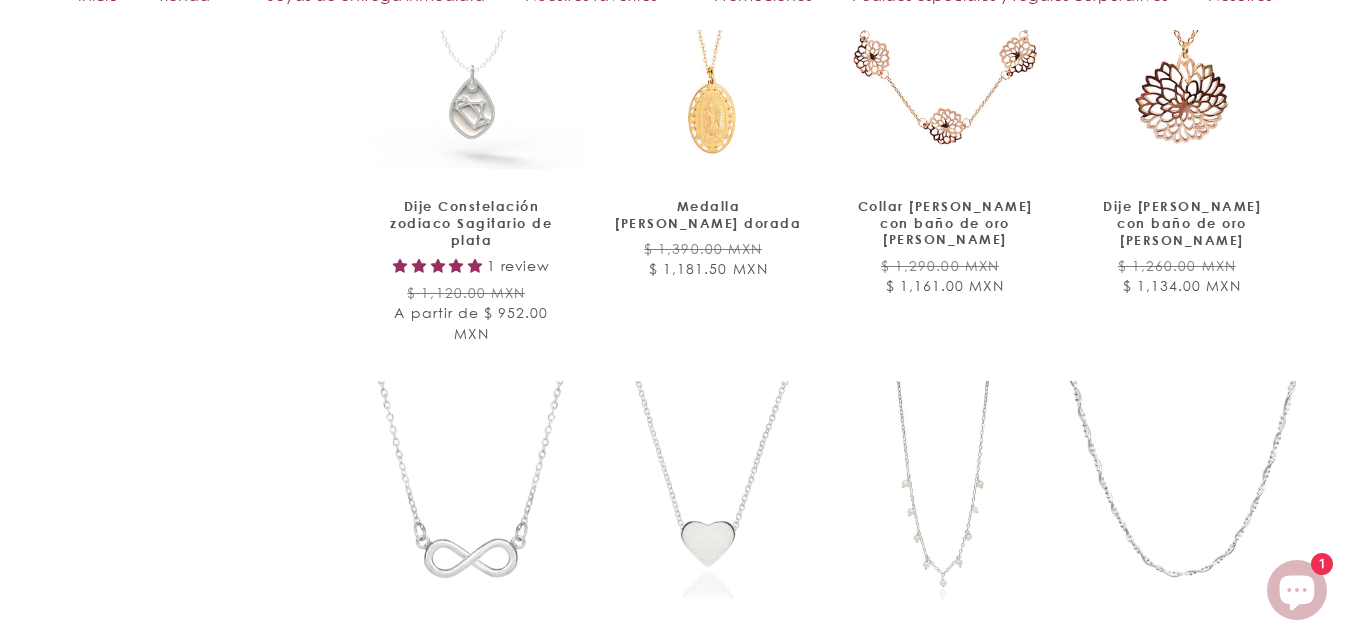 scroll, scrollTop: 3700, scrollLeft: 0, axis: vertical 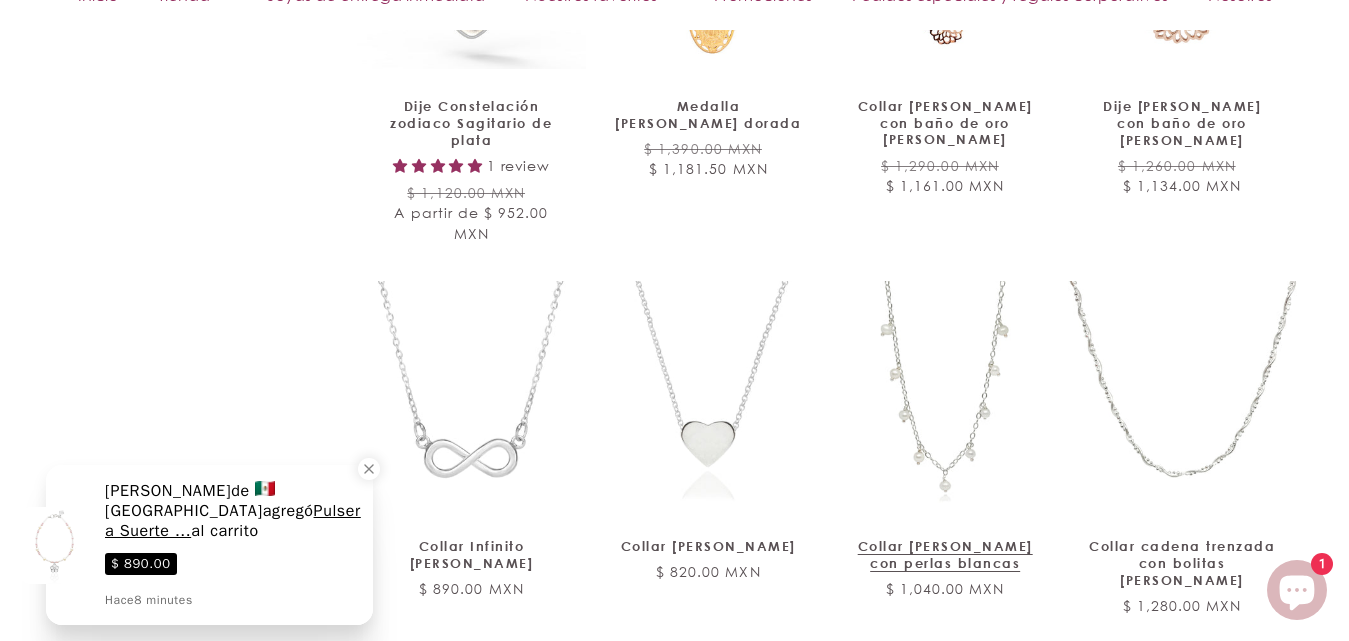 click on "Collar [PERSON_NAME] con perlas blancas" at bounding box center (945, 555) 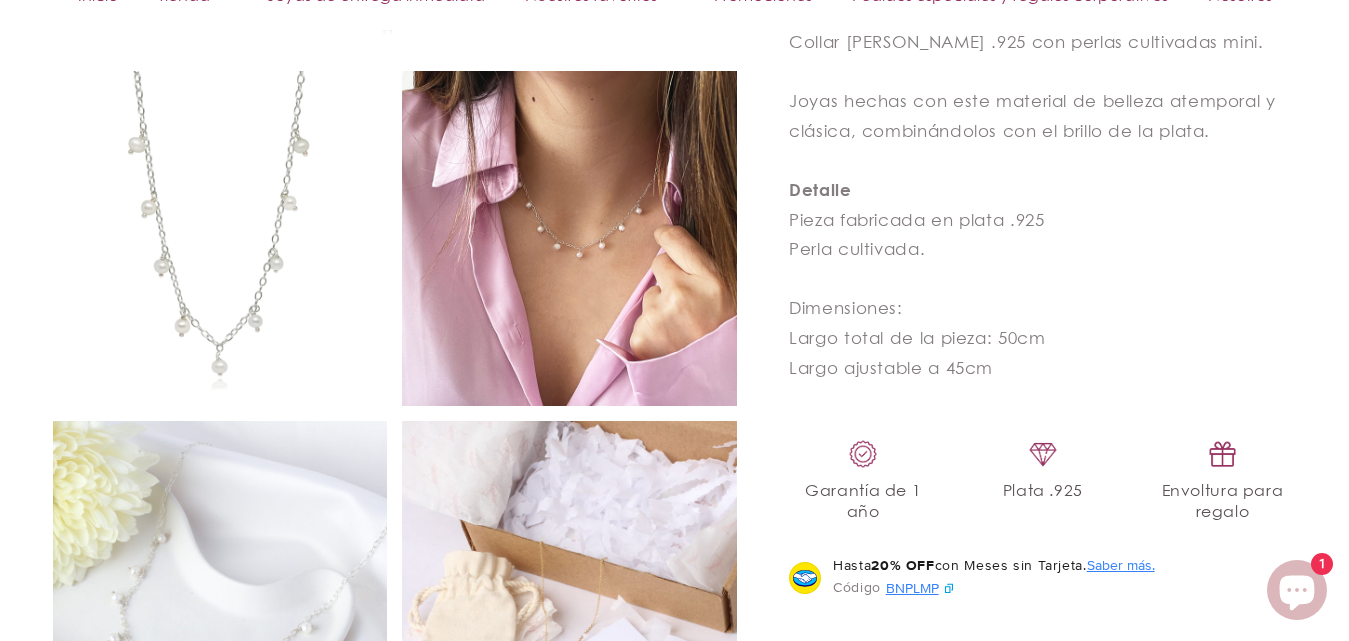scroll, scrollTop: 1000, scrollLeft: 0, axis: vertical 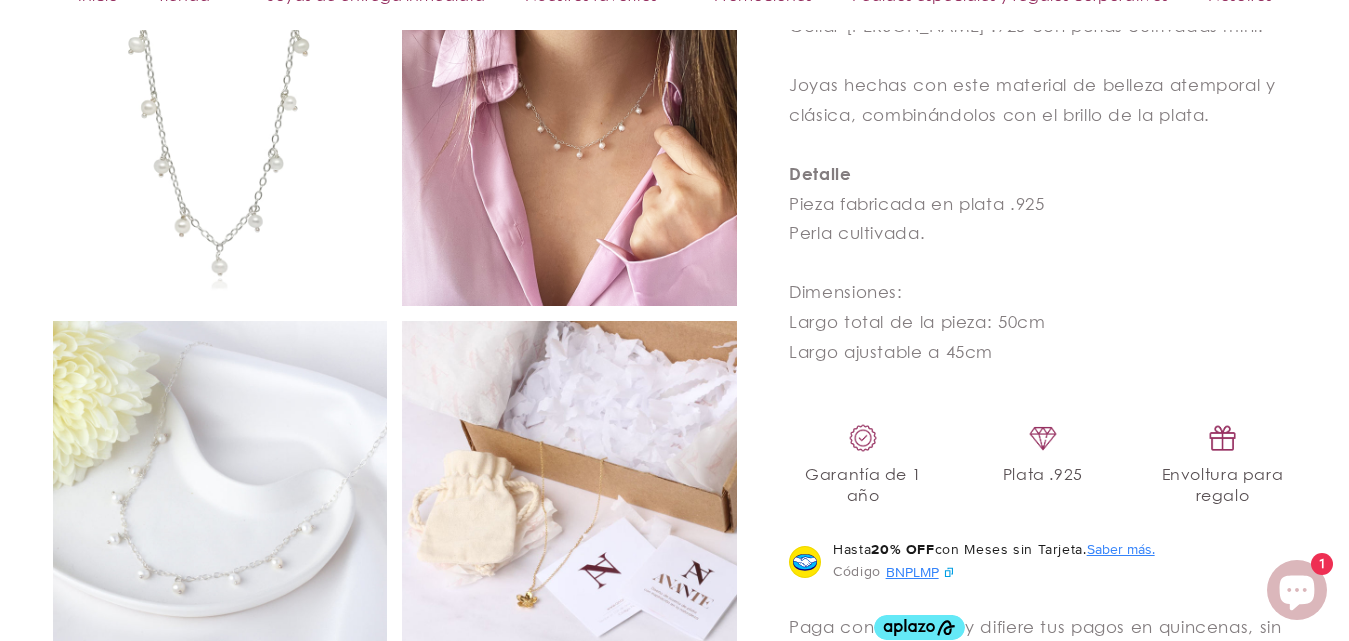 click at bounding box center [569, 138] 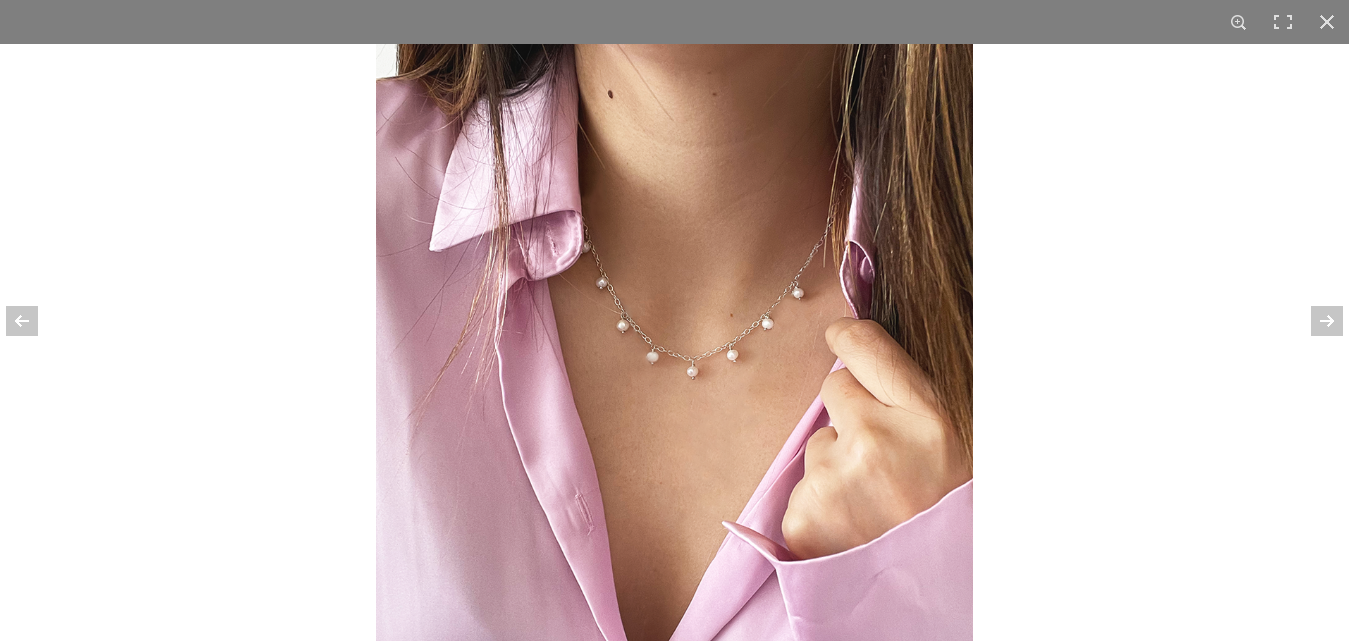 click at bounding box center (674, 342) 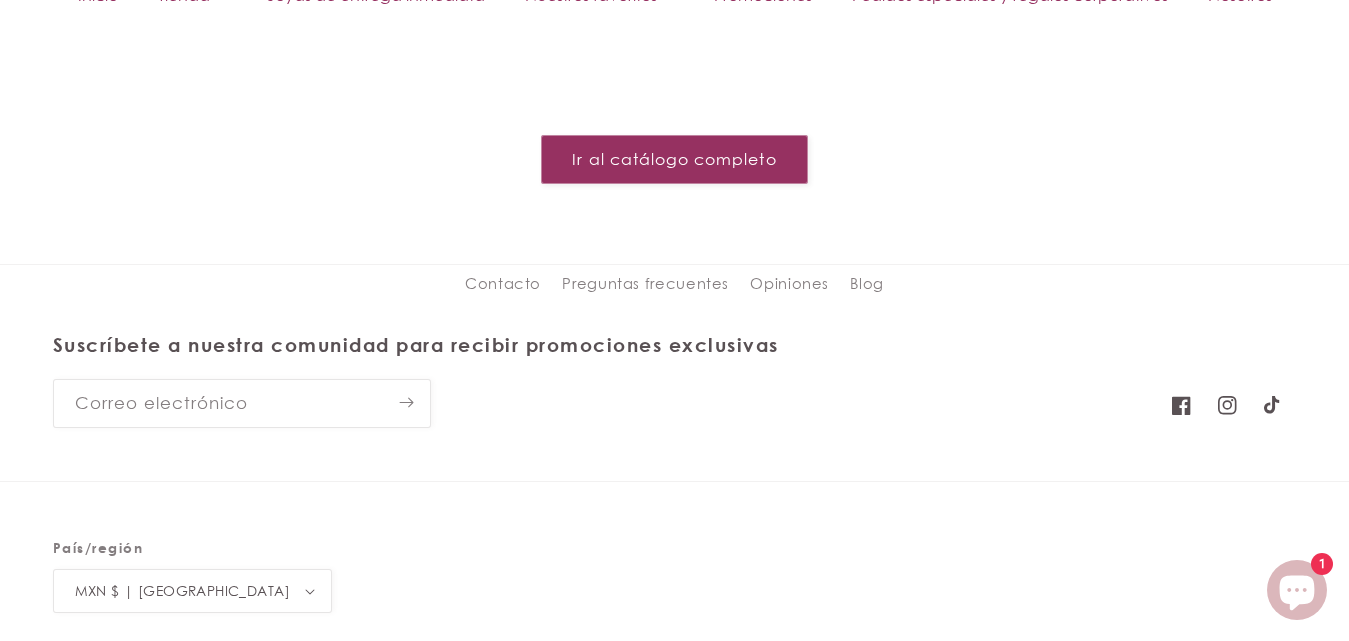 scroll, scrollTop: 2443, scrollLeft: 0, axis: vertical 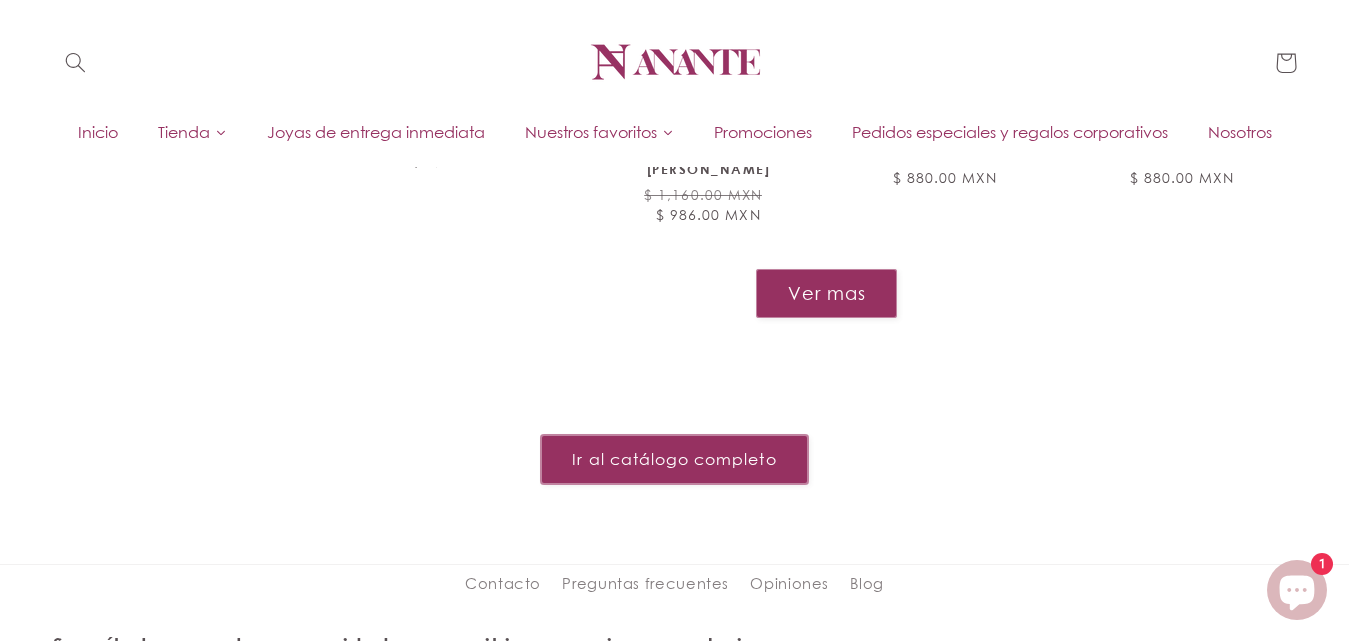 click on "Ir al catálogo completo" at bounding box center (674, 459) 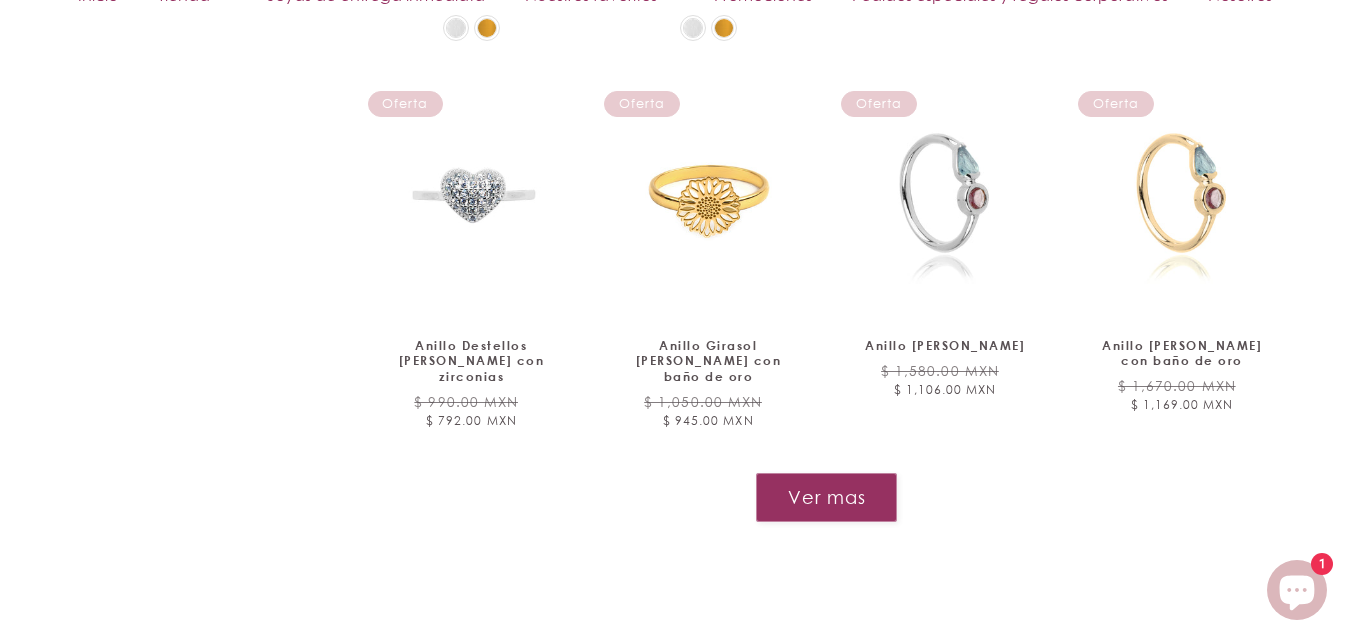 scroll, scrollTop: 2294, scrollLeft: 0, axis: vertical 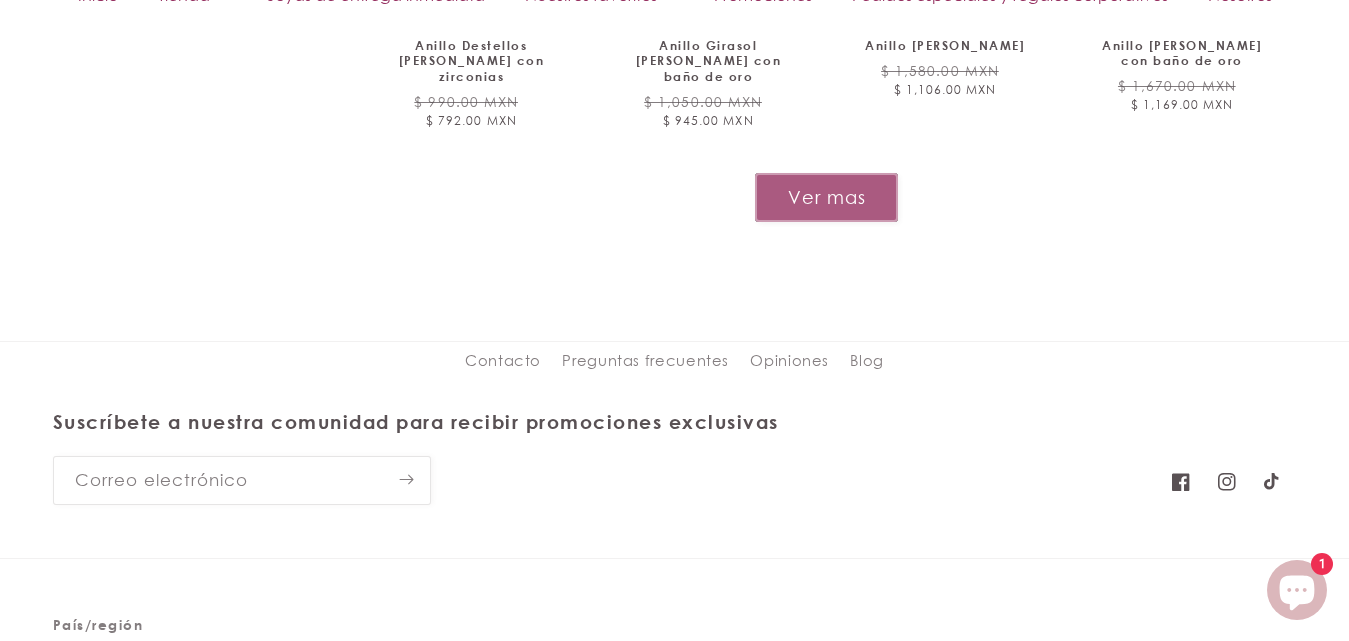 click on "Ver mas" at bounding box center (826, 197) 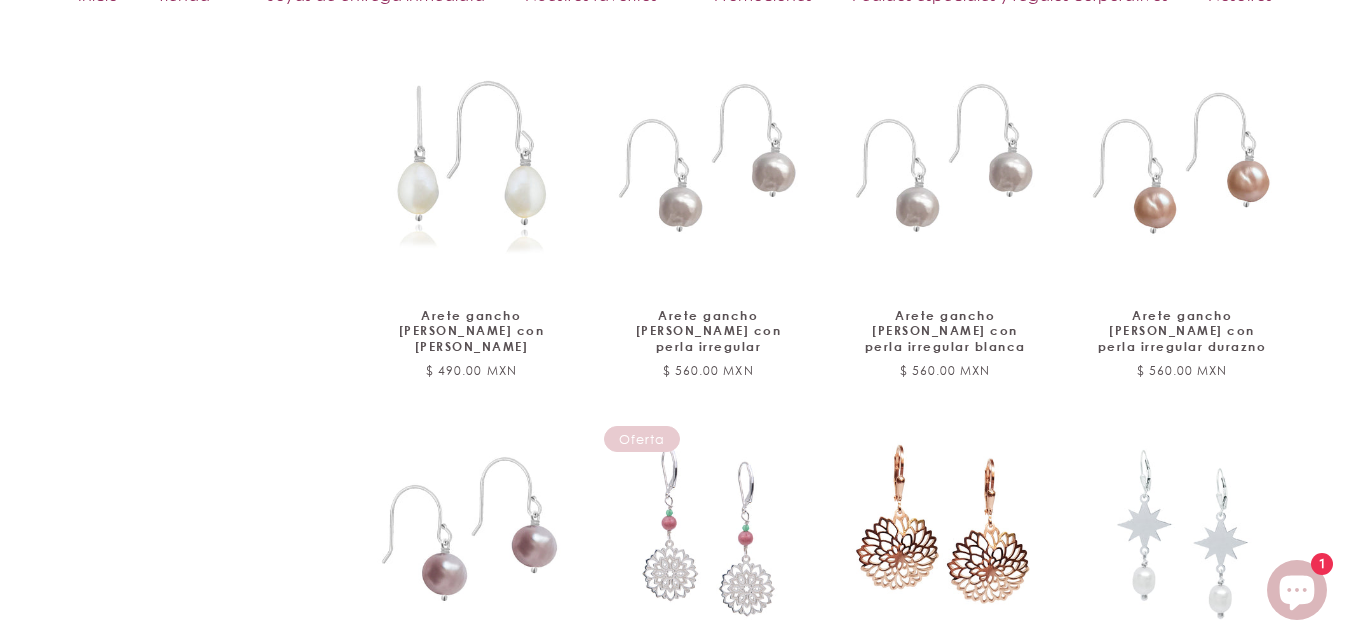 scroll, scrollTop: 3378, scrollLeft: 0, axis: vertical 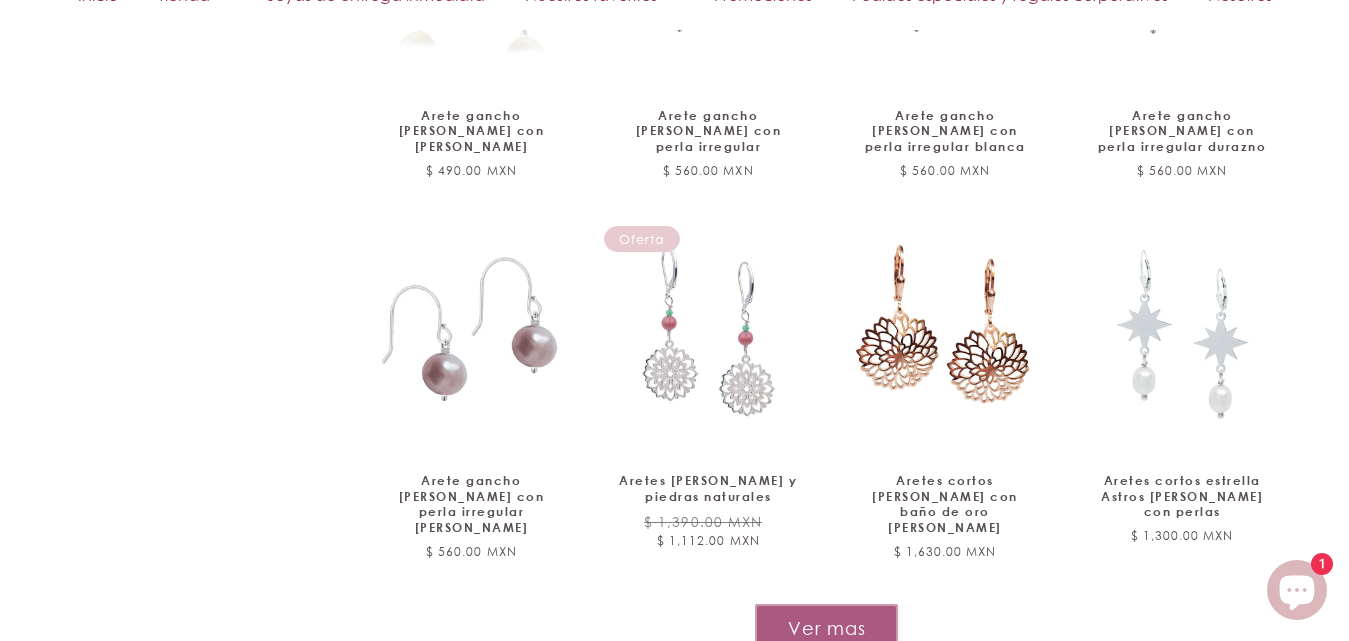 click on "Ver mas" at bounding box center [826, 628] 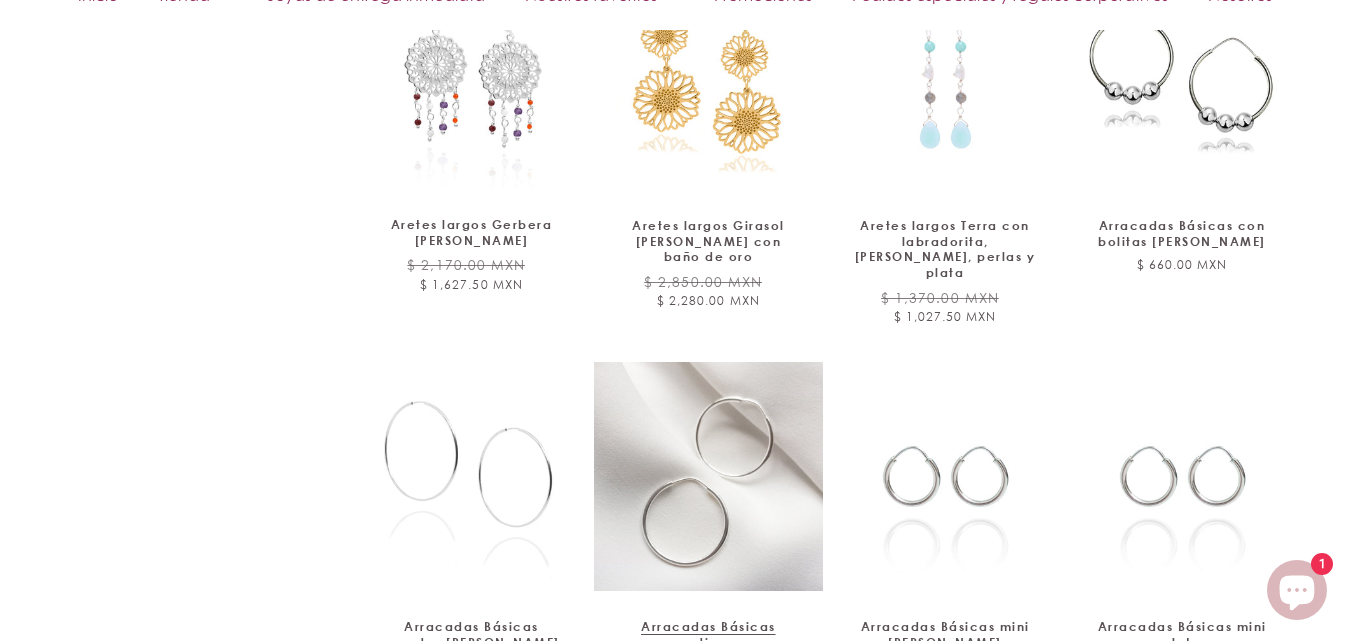 scroll, scrollTop: 5078, scrollLeft: 0, axis: vertical 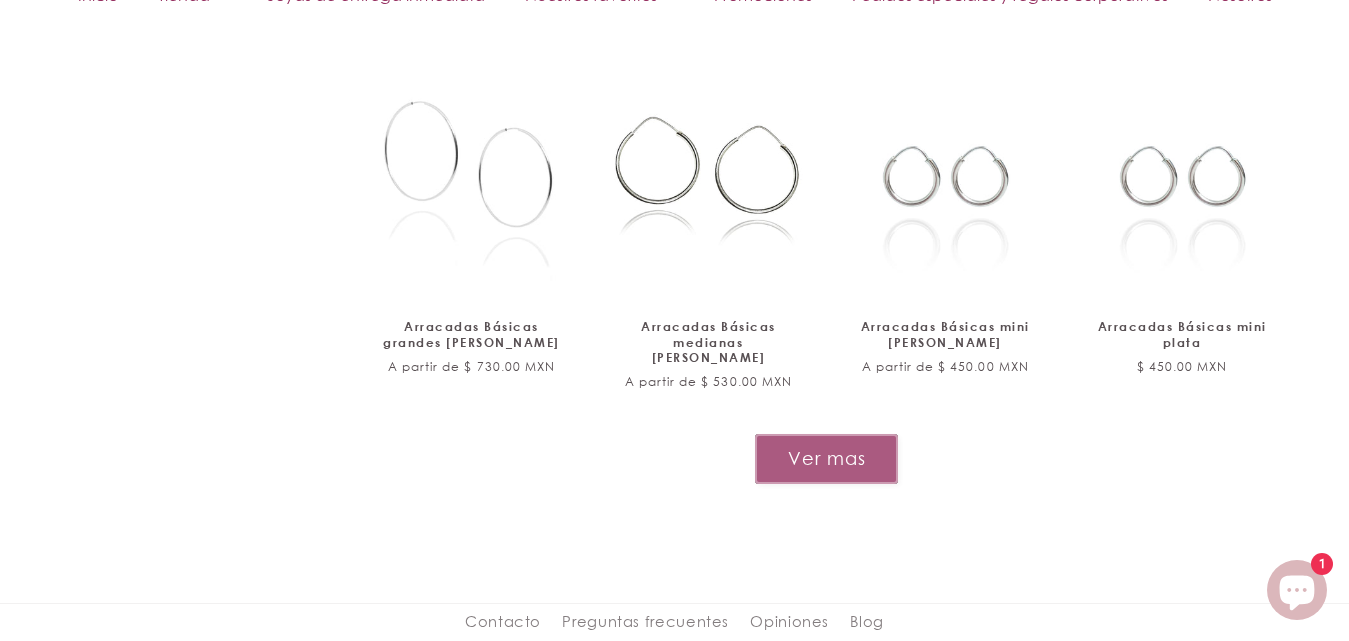 click on "Ver mas" at bounding box center [826, 458] 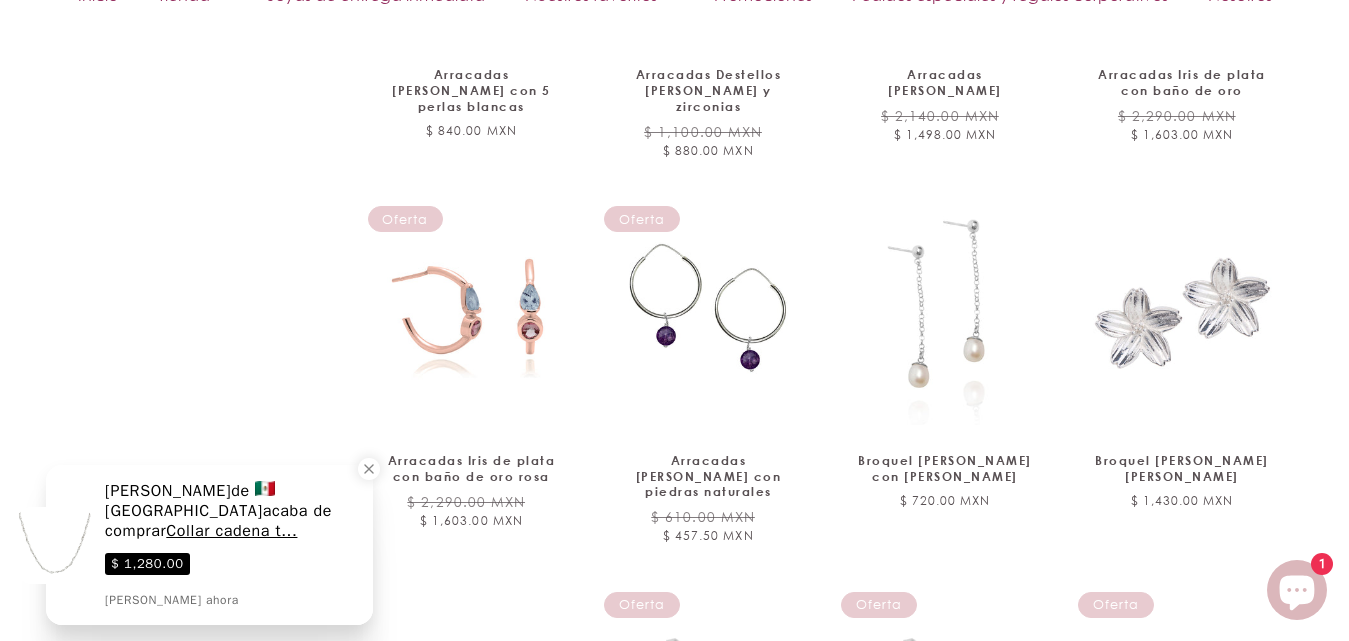 scroll, scrollTop: 6378, scrollLeft: 0, axis: vertical 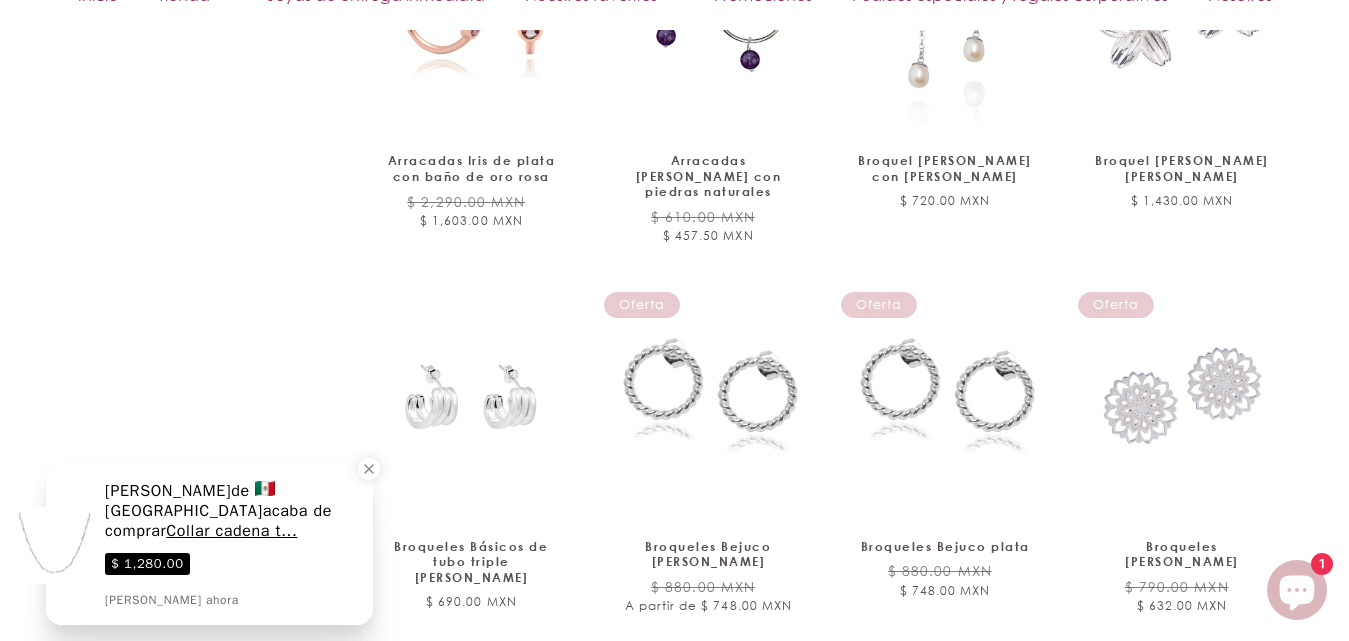 click on "Ver mas" at bounding box center (826, 682) 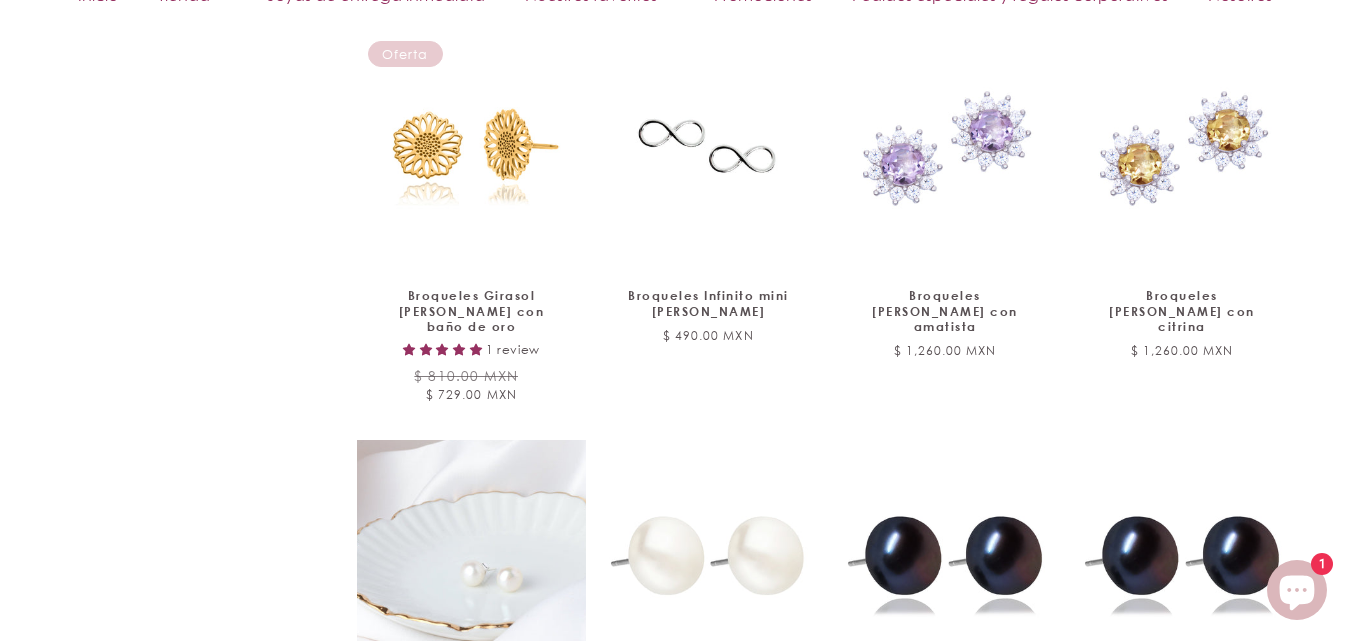 scroll, scrollTop: 7978, scrollLeft: 0, axis: vertical 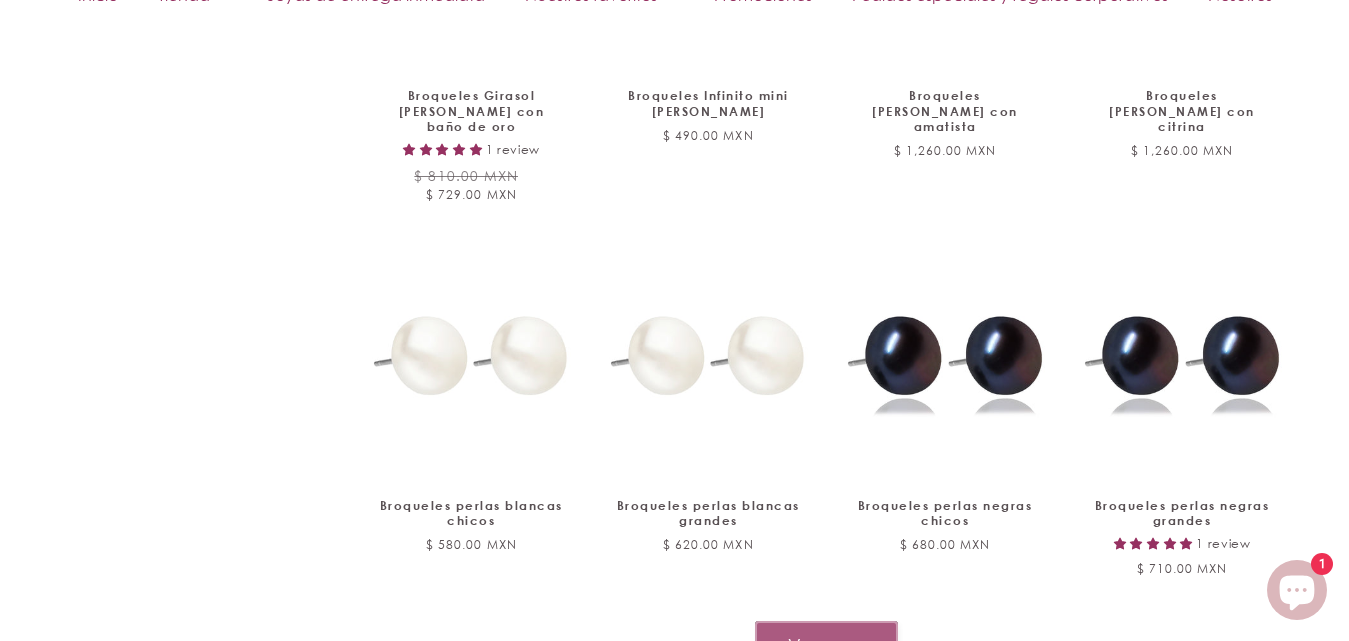 click on "Ver mas" at bounding box center (826, 645) 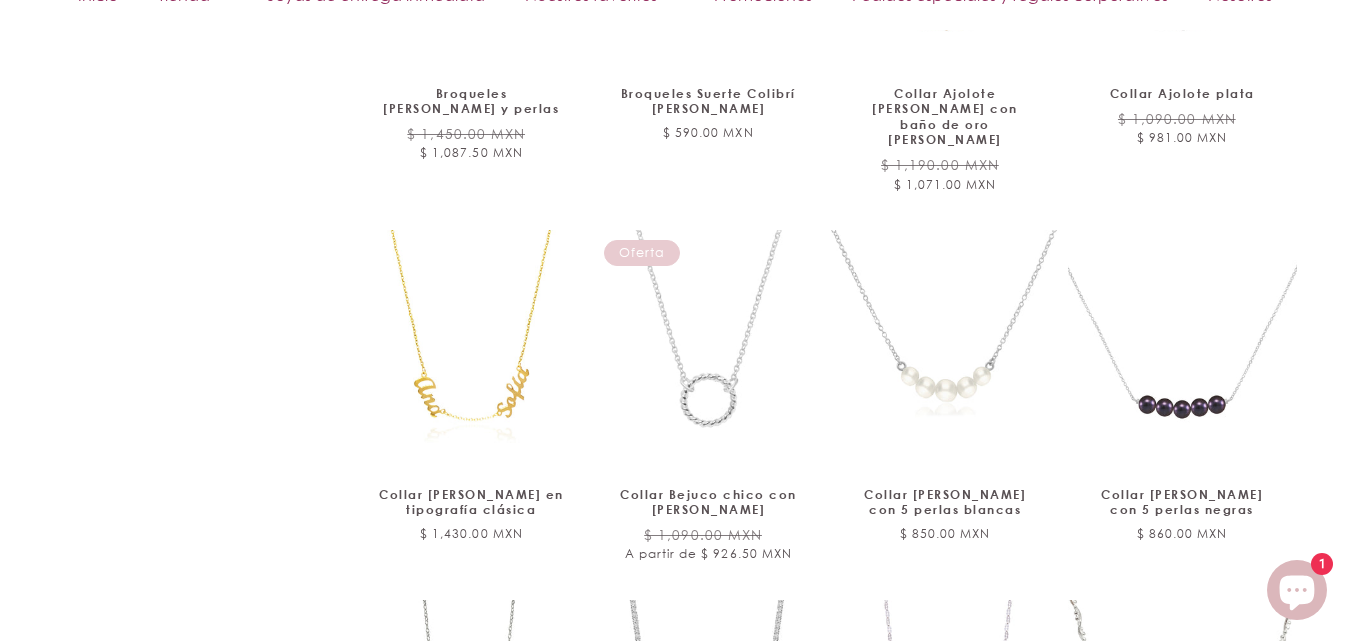 scroll, scrollTop: 9478, scrollLeft: 0, axis: vertical 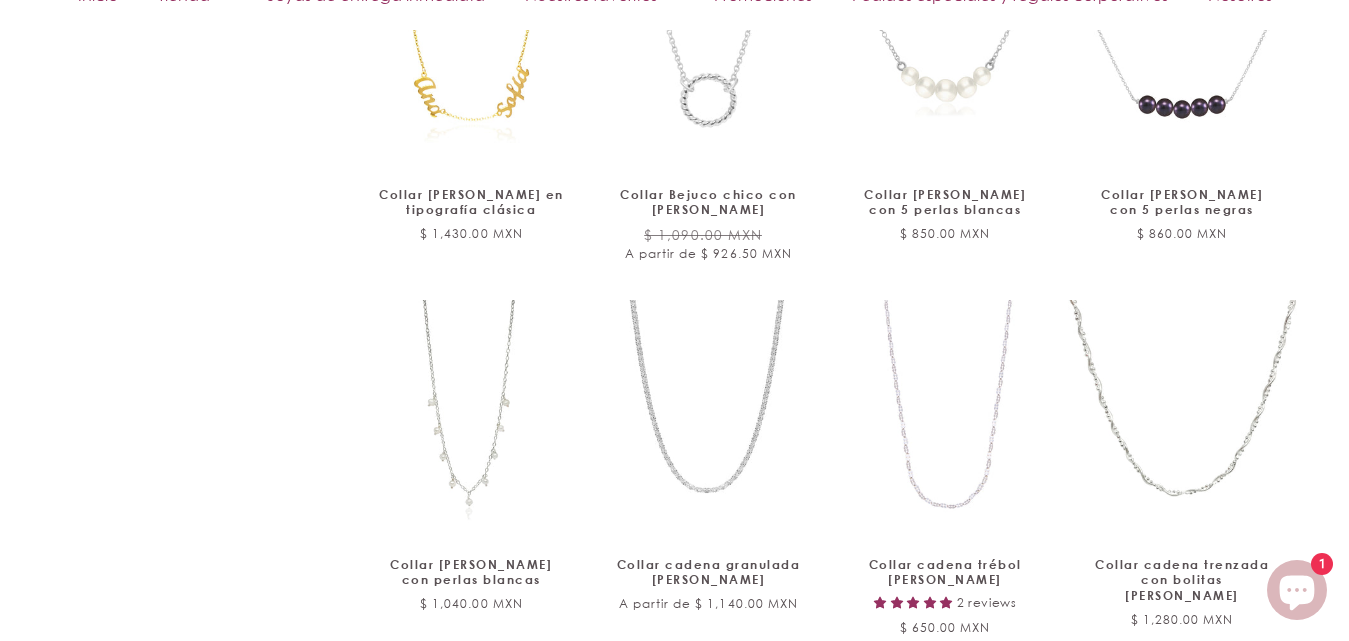 click on "Ver mas" at bounding box center [826, 704] 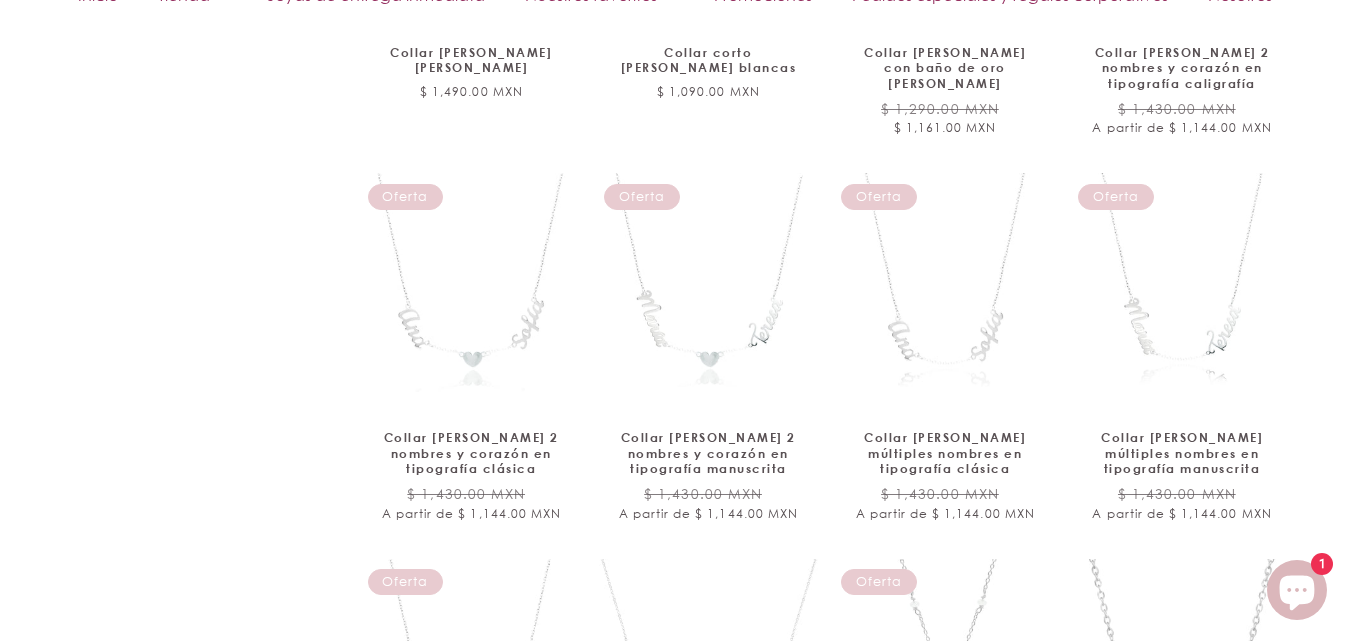scroll, scrollTop: 11178, scrollLeft: 0, axis: vertical 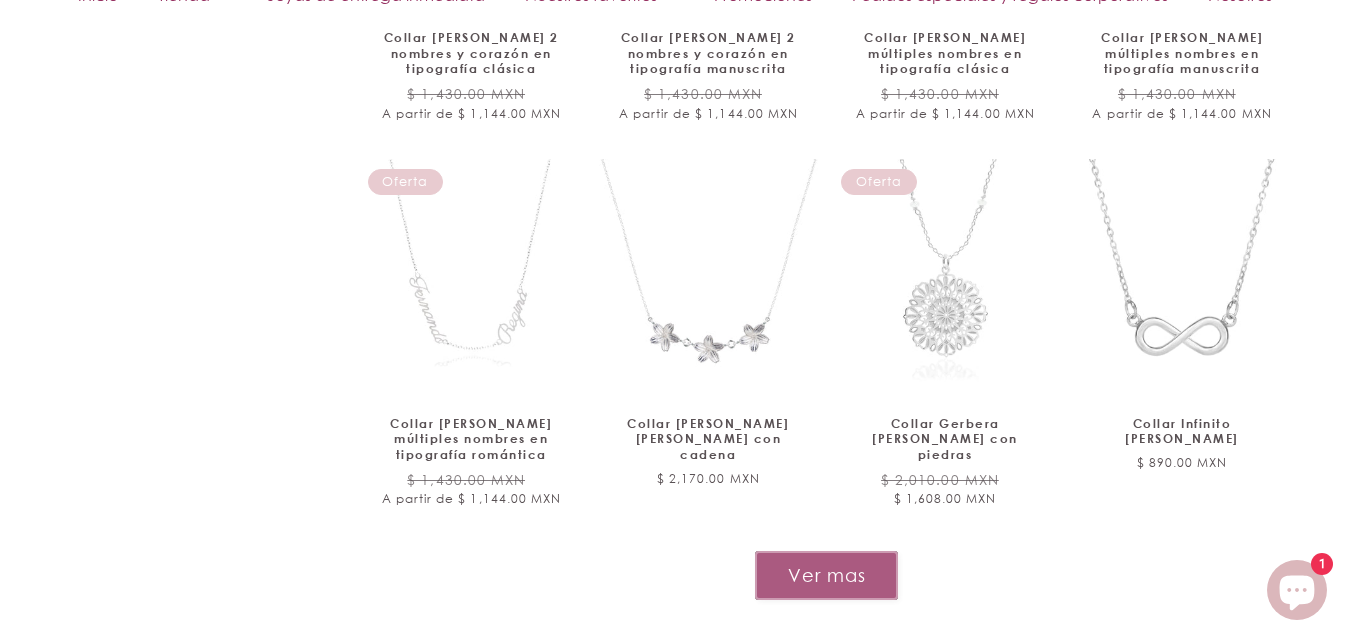 click on "Ver mas" at bounding box center [826, 575] 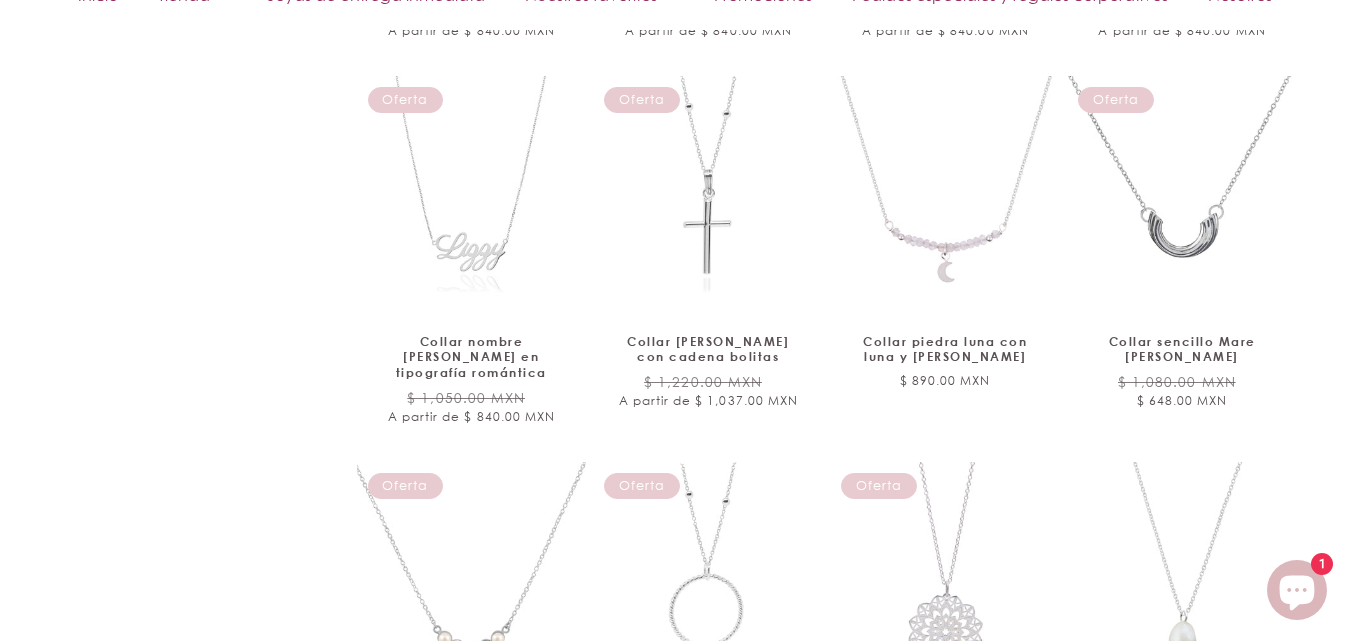 scroll, scrollTop: 12578, scrollLeft: 0, axis: vertical 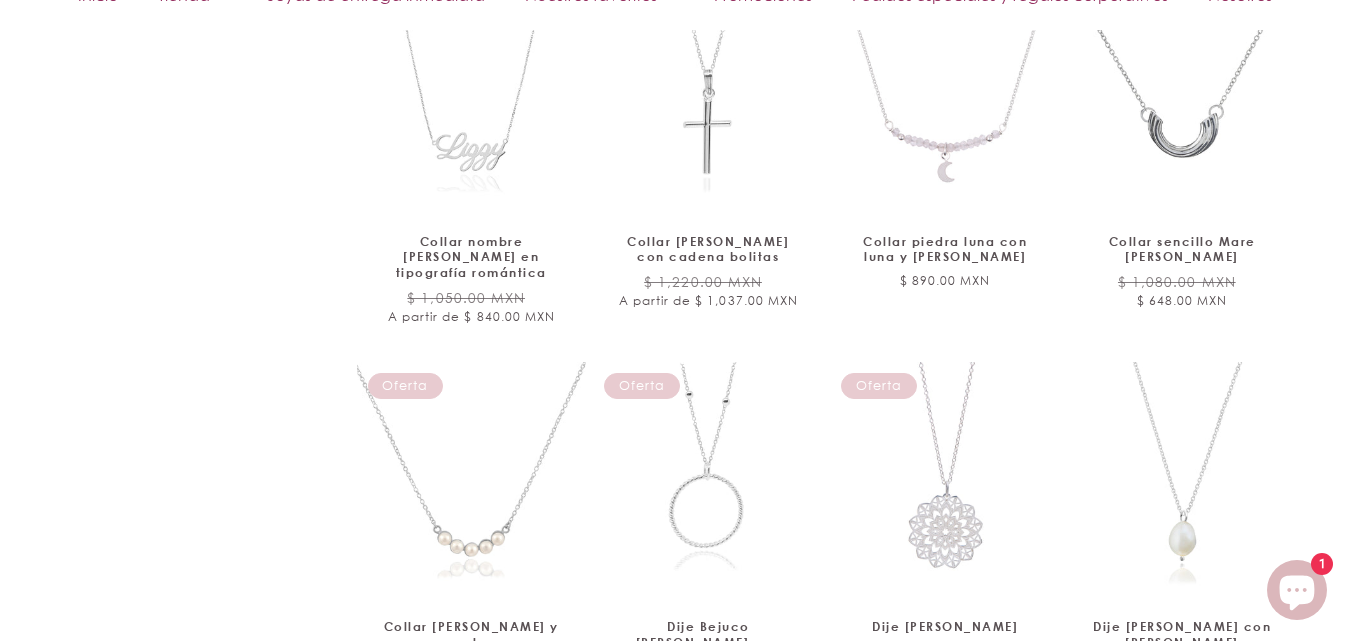 click on "Ver mas" at bounding box center (826, 779) 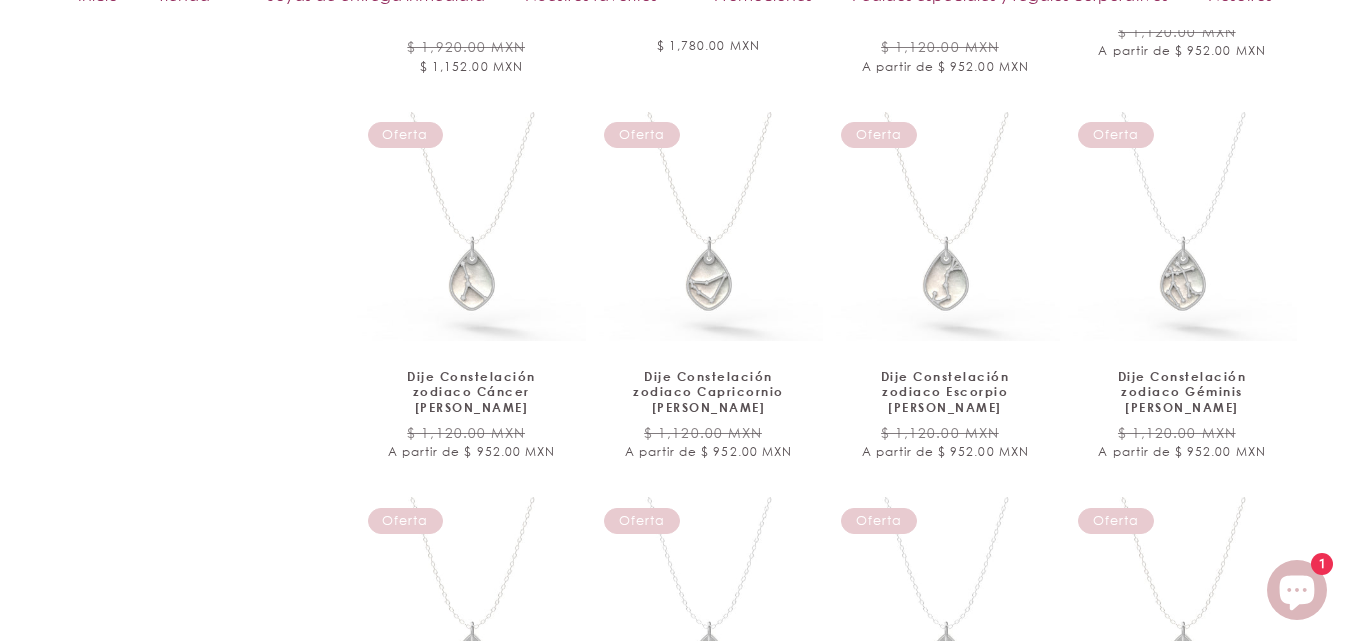 scroll, scrollTop: 14278, scrollLeft: 0, axis: vertical 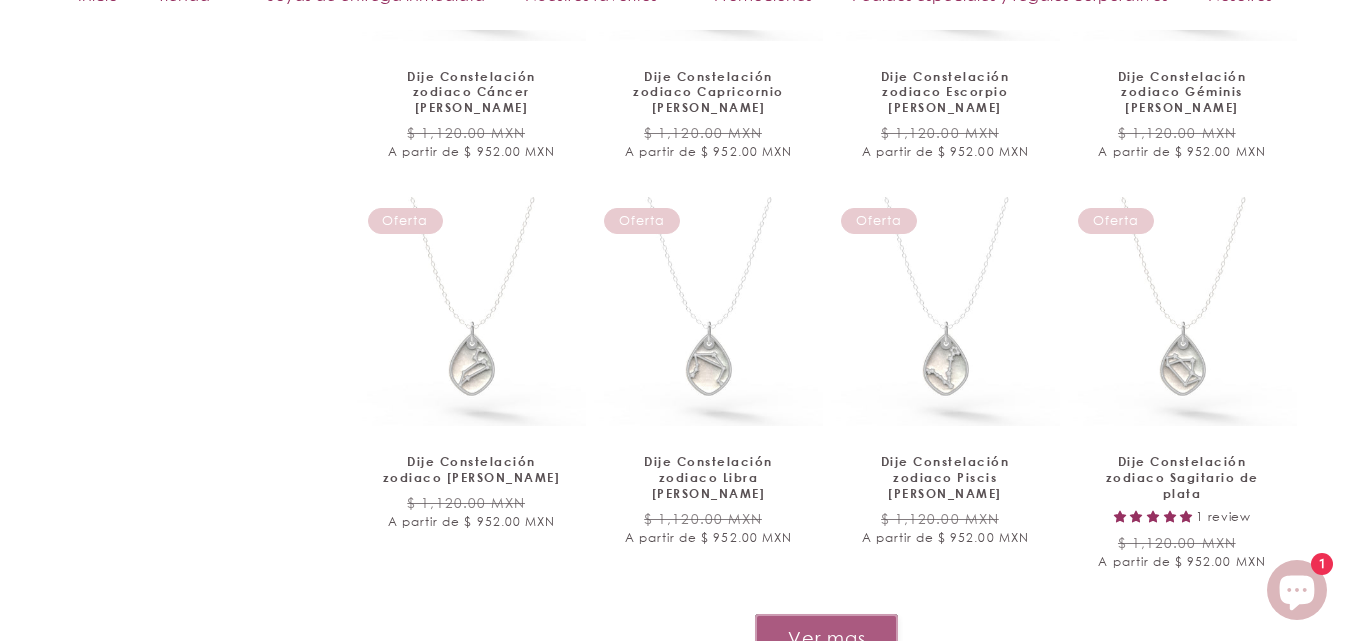 click on "Ver mas" at bounding box center (826, 638) 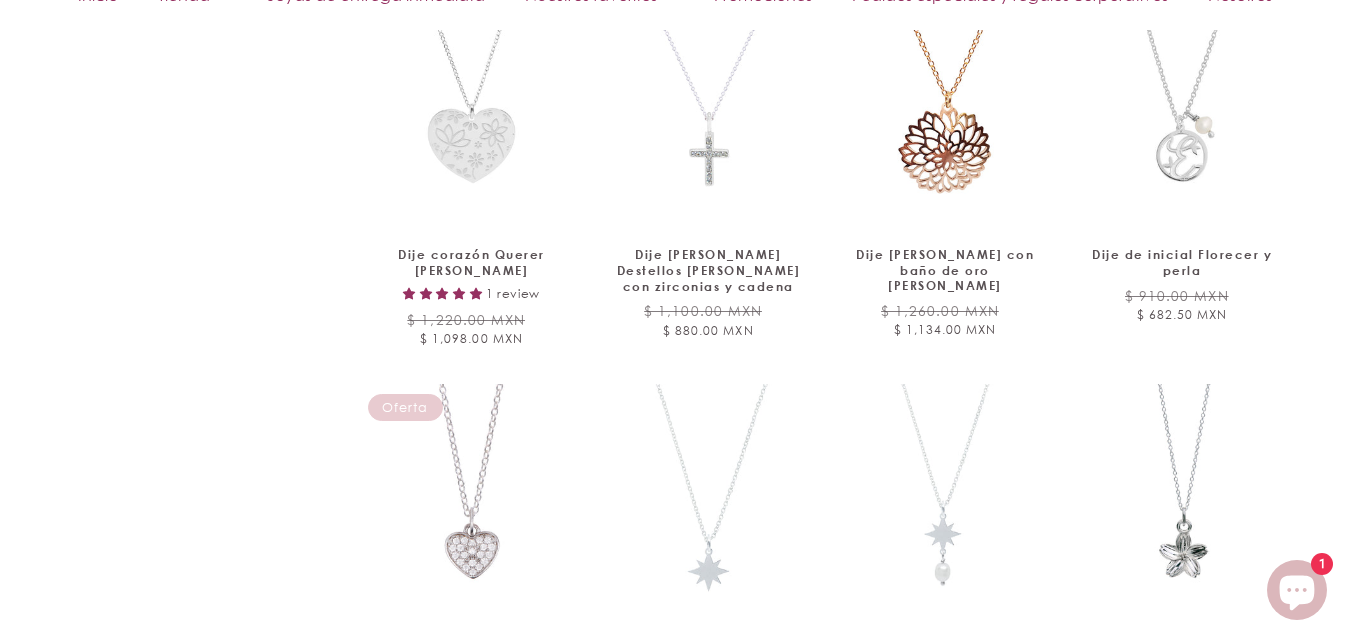 scroll, scrollTop: 15578, scrollLeft: 0, axis: vertical 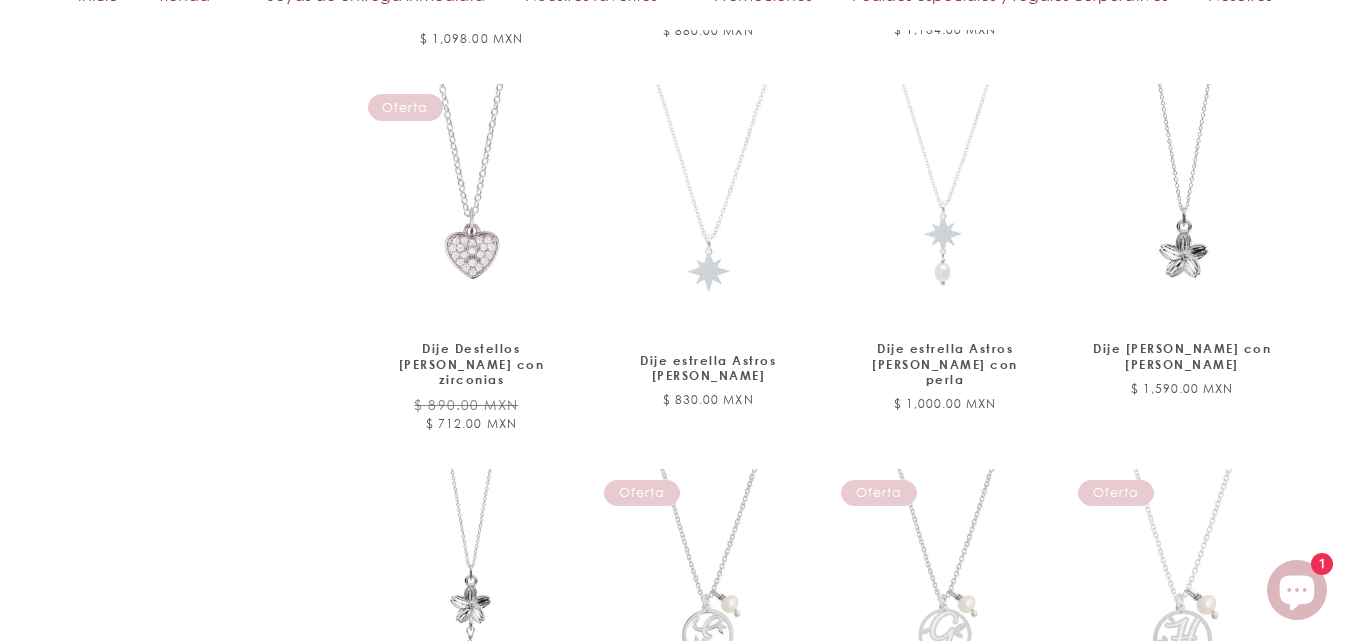 click on "Ver mas" at bounding box center [826, 886] 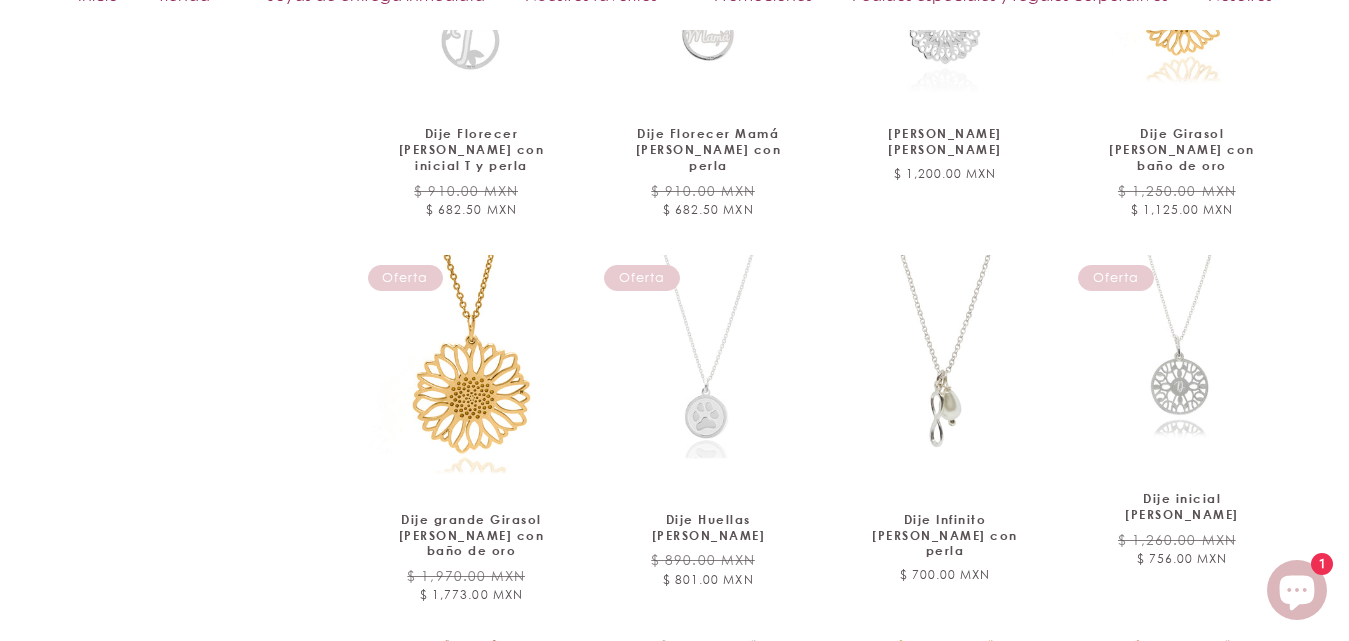 scroll, scrollTop: 17278, scrollLeft: 0, axis: vertical 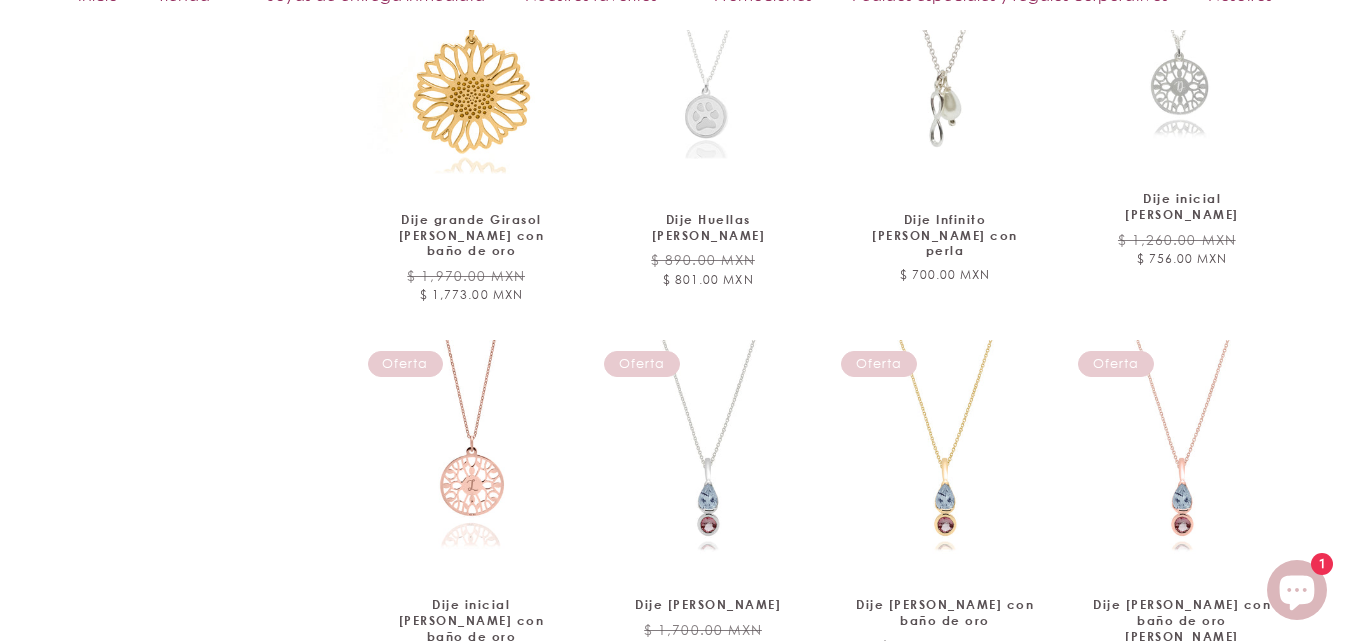 click on "Ver mas" at bounding box center (826, 772) 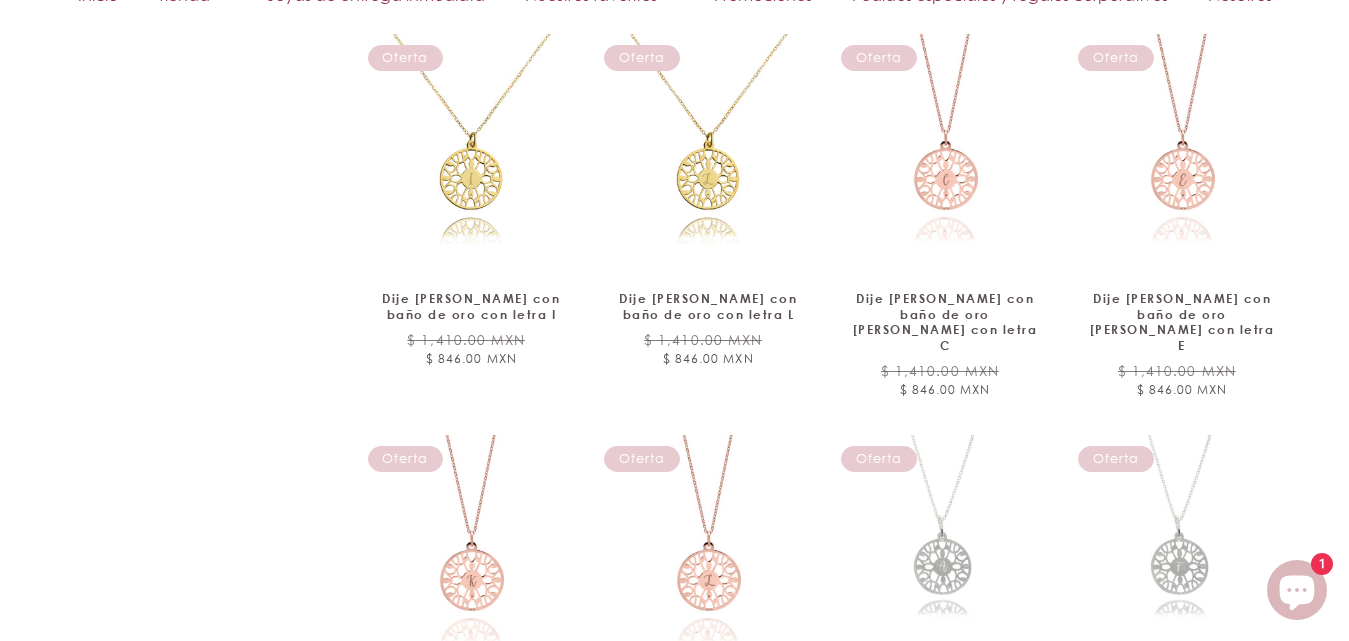 scroll, scrollTop: 18878, scrollLeft: 0, axis: vertical 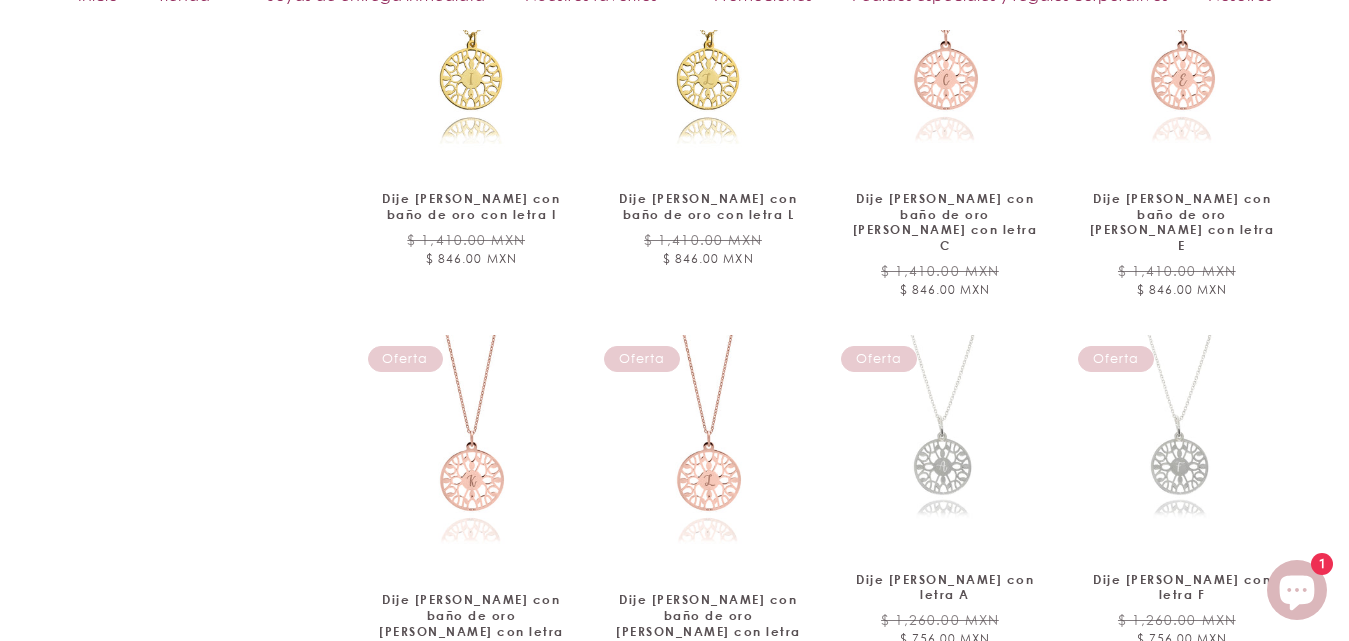 click on "Ver mas" at bounding box center (826, 767) 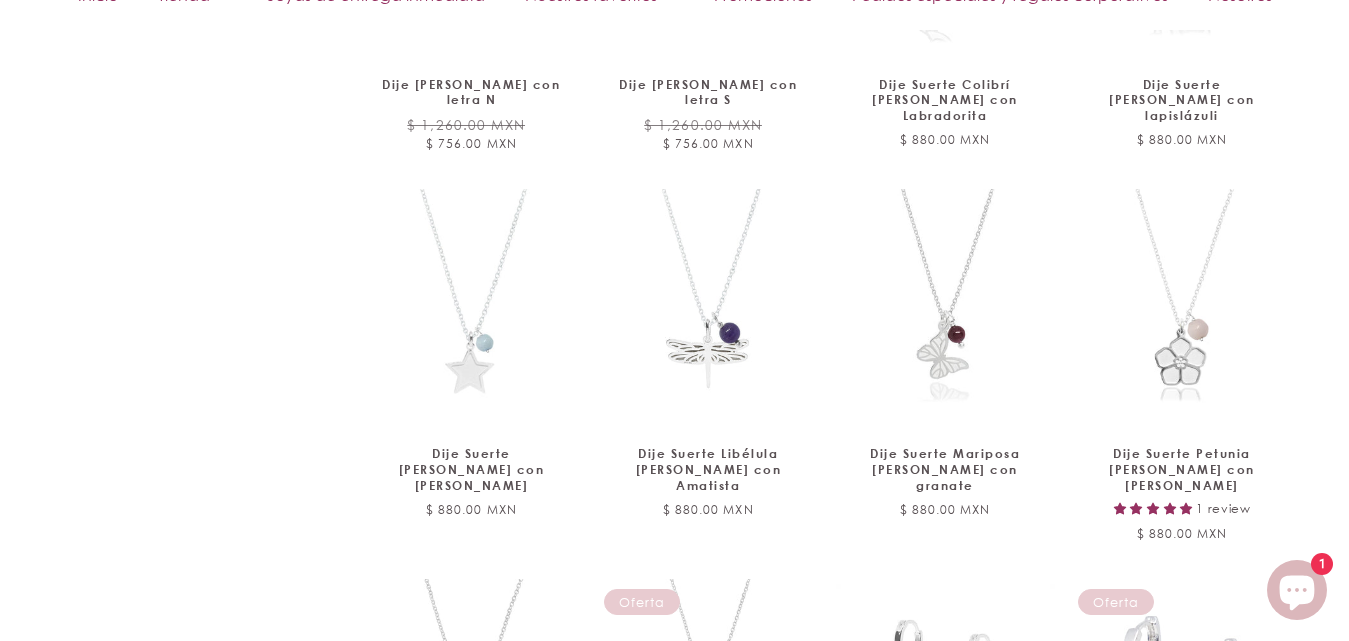 scroll, scrollTop: 20378, scrollLeft: 0, axis: vertical 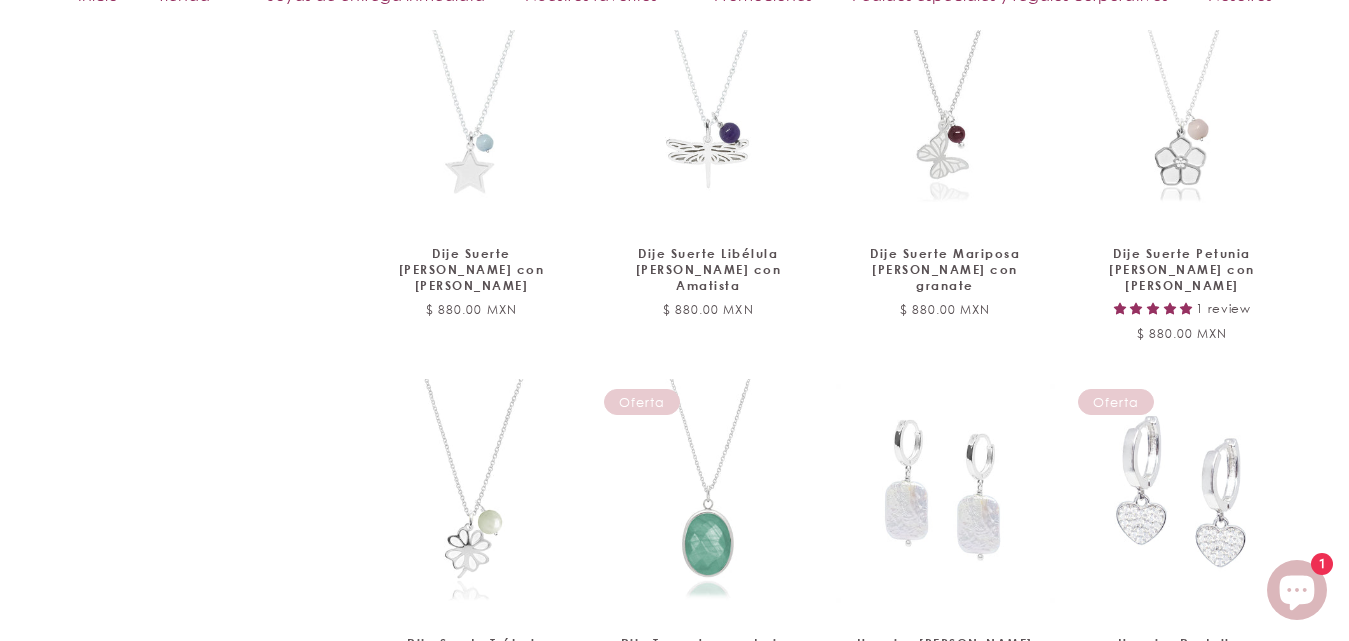 click on "Ver mas" at bounding box center [826, 795] 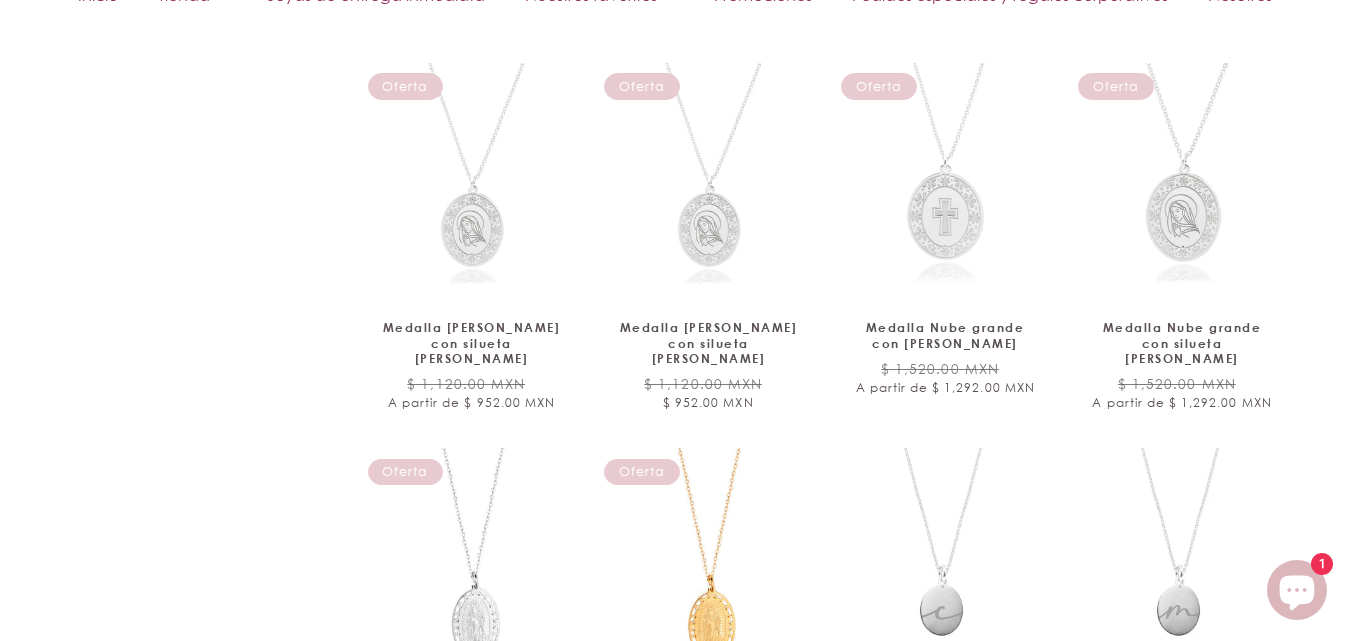 scroll, scrollTop: 21778, scrollLeft: 0, axis: vertical 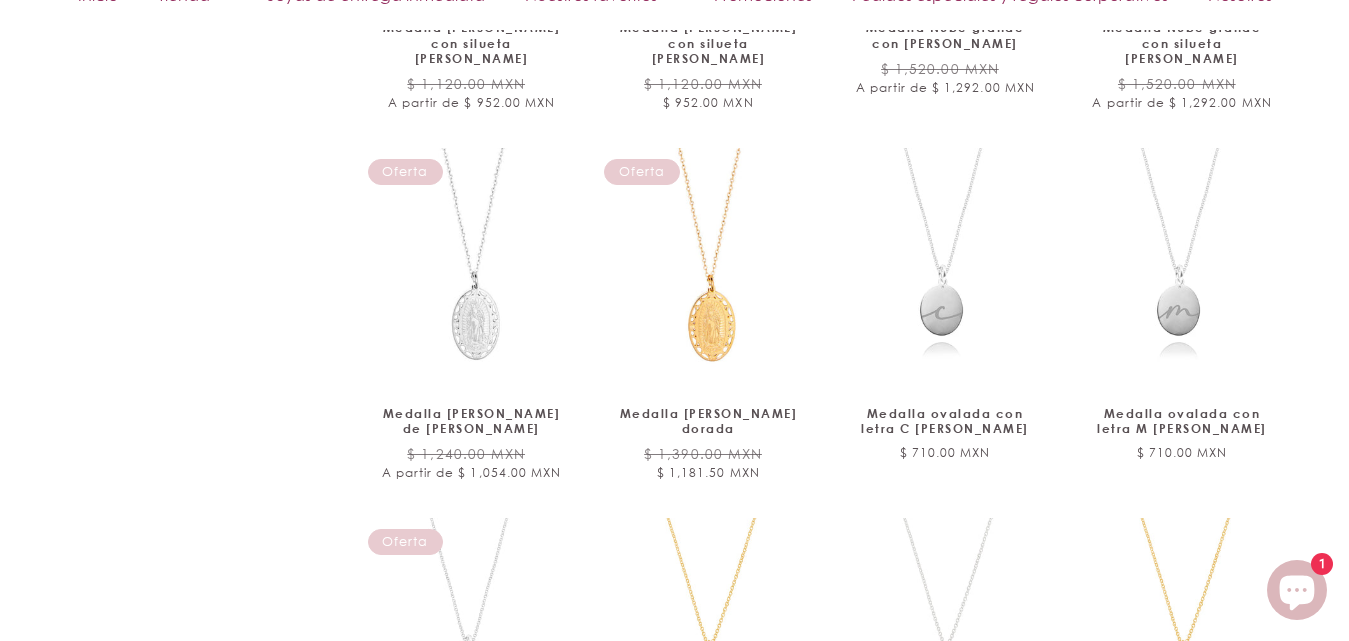 click on "Ver mas" at bounding box center [826, 959] 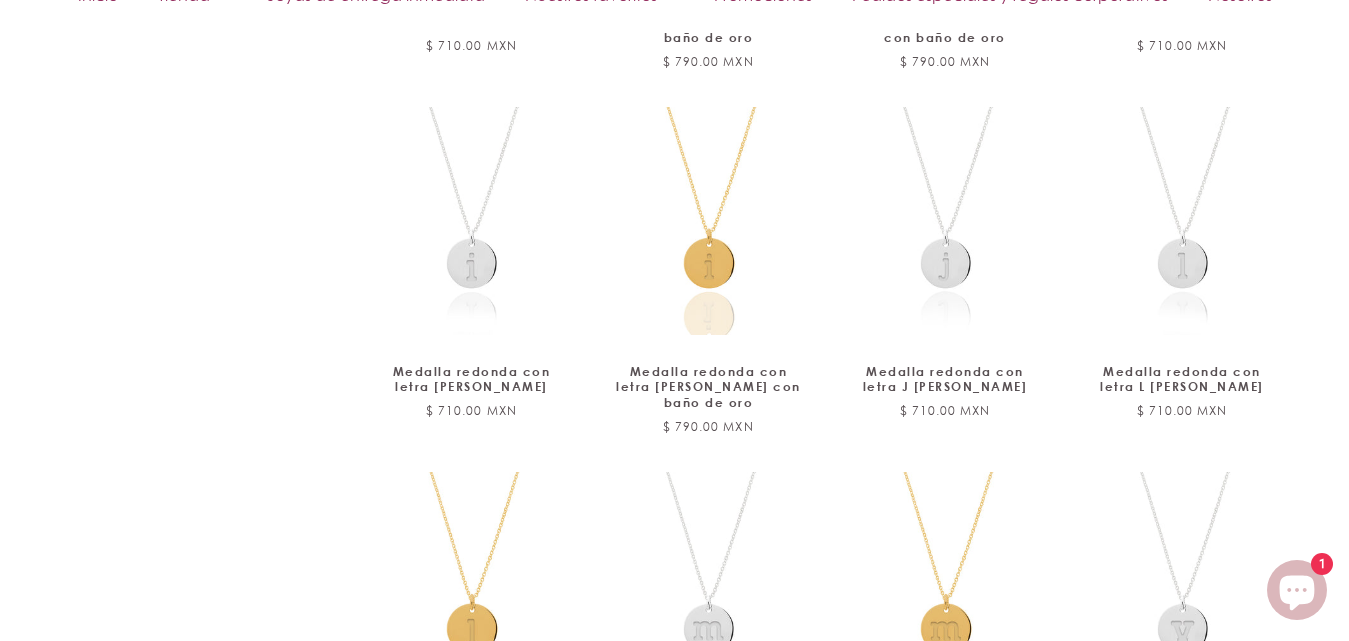 scroll, scrollTop: 23278, scrollLeft: 0, axis: vertical 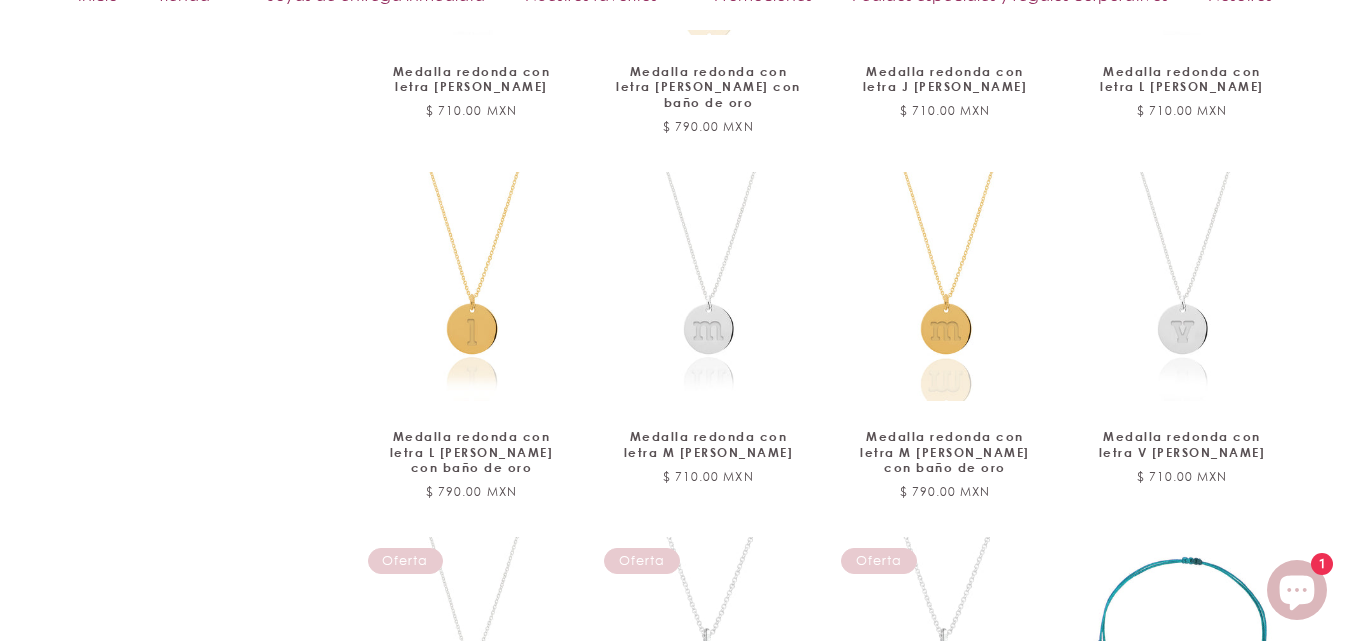 click on "Ver mas" at bounding box center [826, 962] 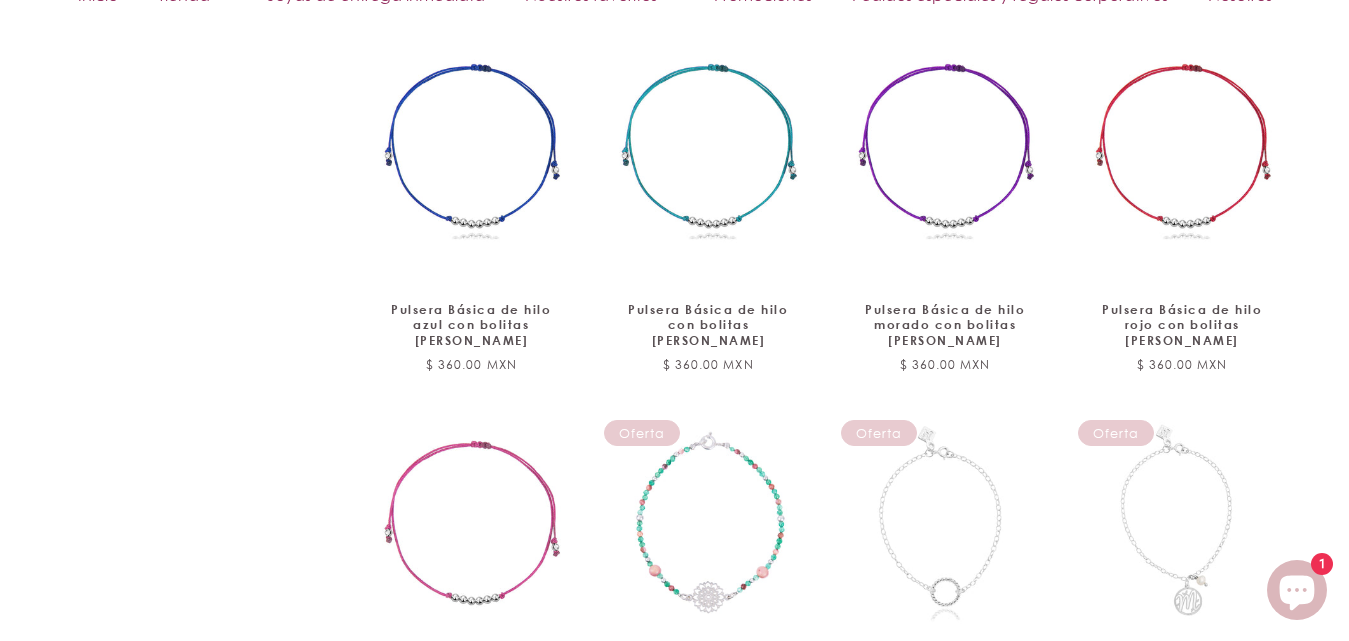scroll, scrollTop: 24478, scrollLeft: 0, axis: vertical 